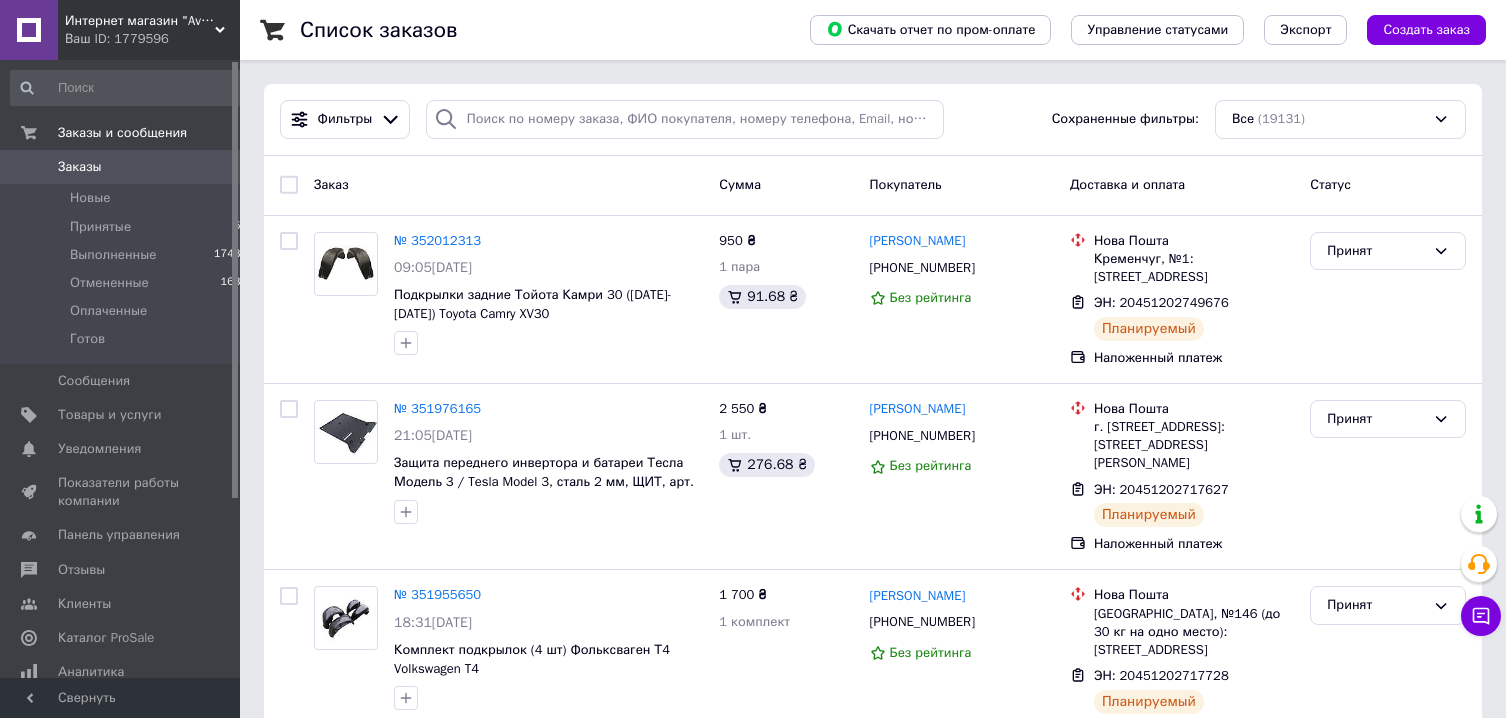 scroll, scrollTop: 0, scrollLeft: 0, axis: both 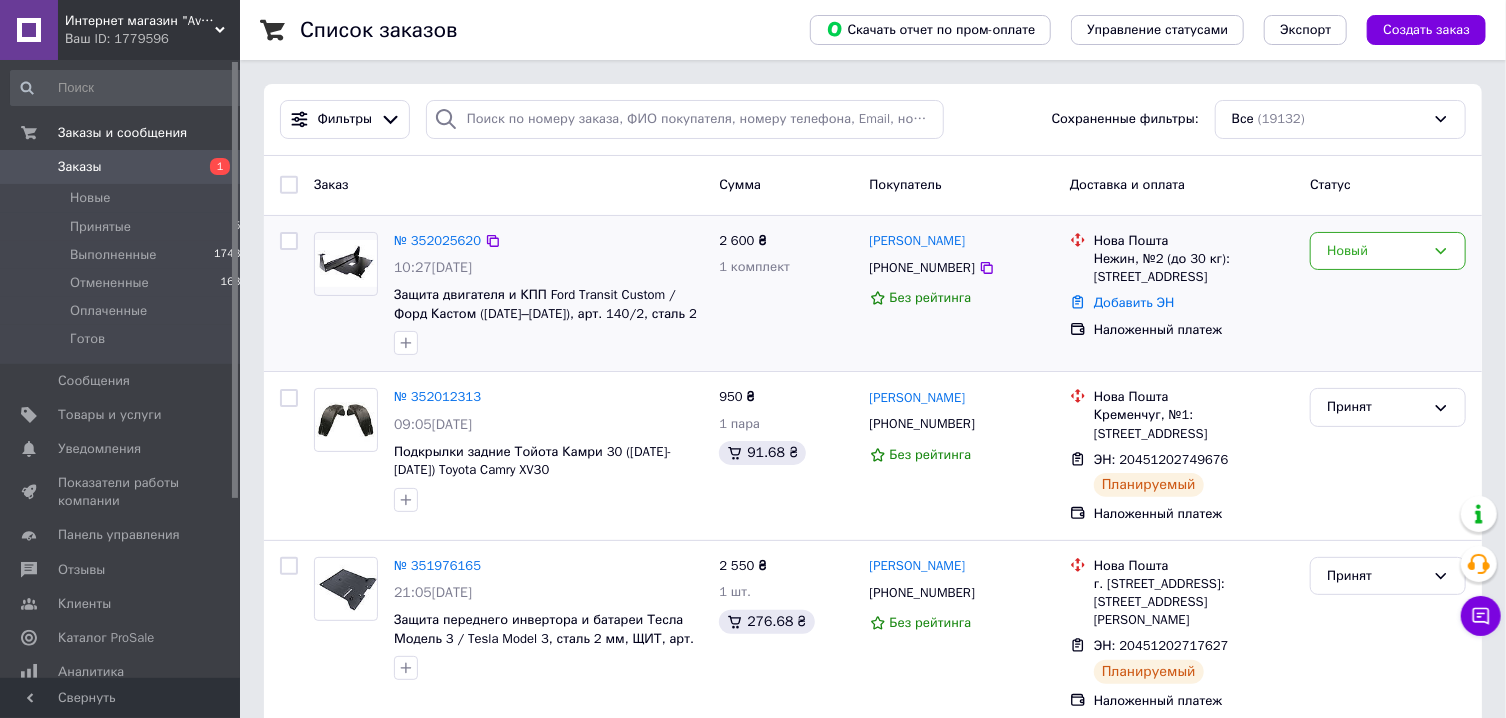 click at bounding box center [346, 263] 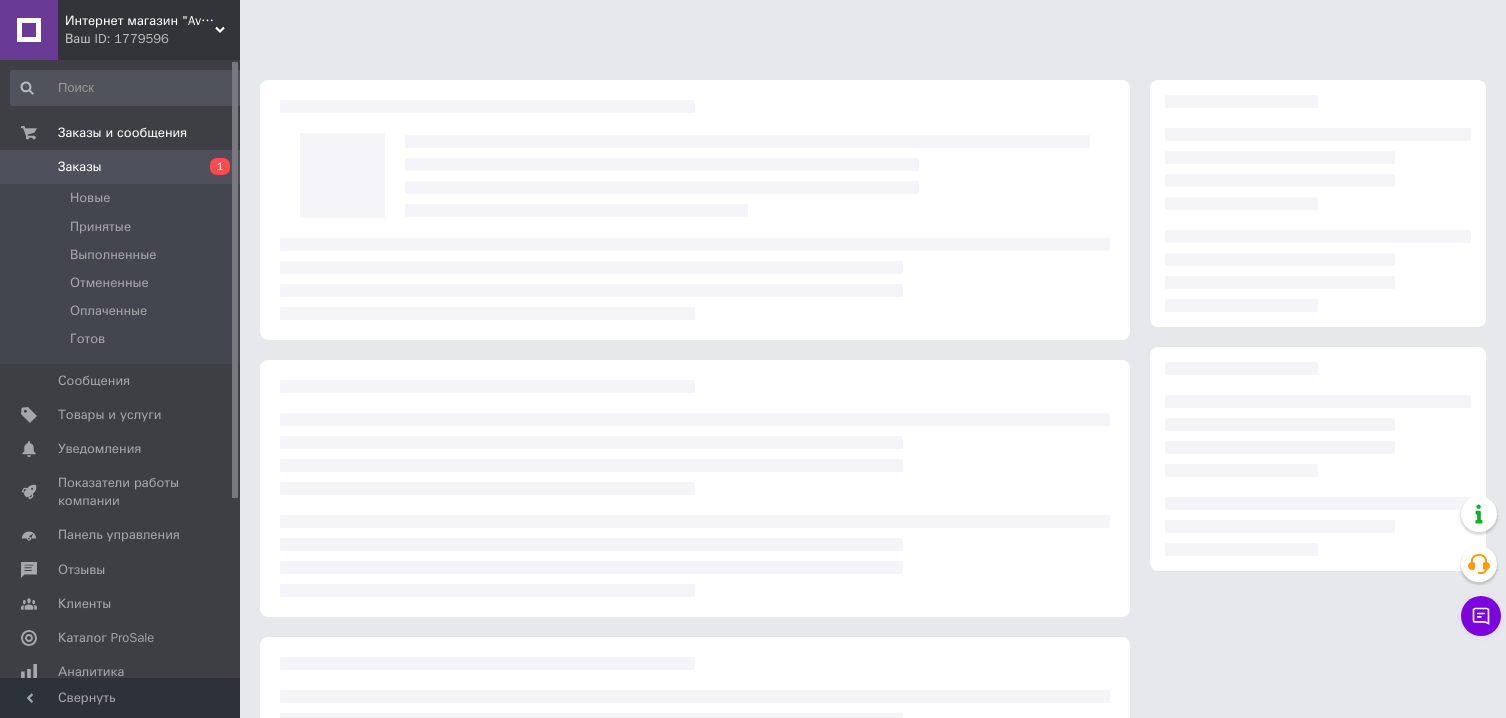 scroll, scrollTop: 0, scrollLeft: 0, axis: both 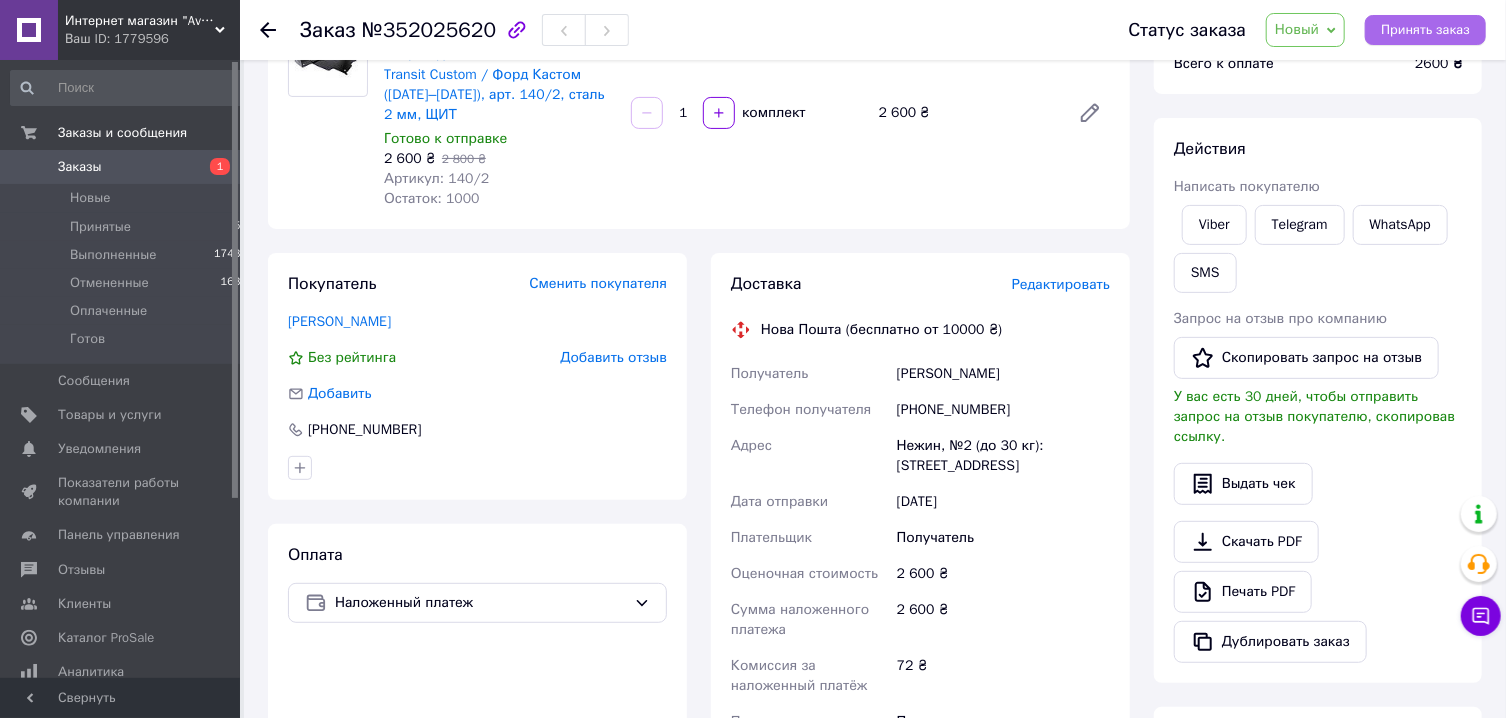 click on "Принять заказ" at bounding box center (1425, 30) 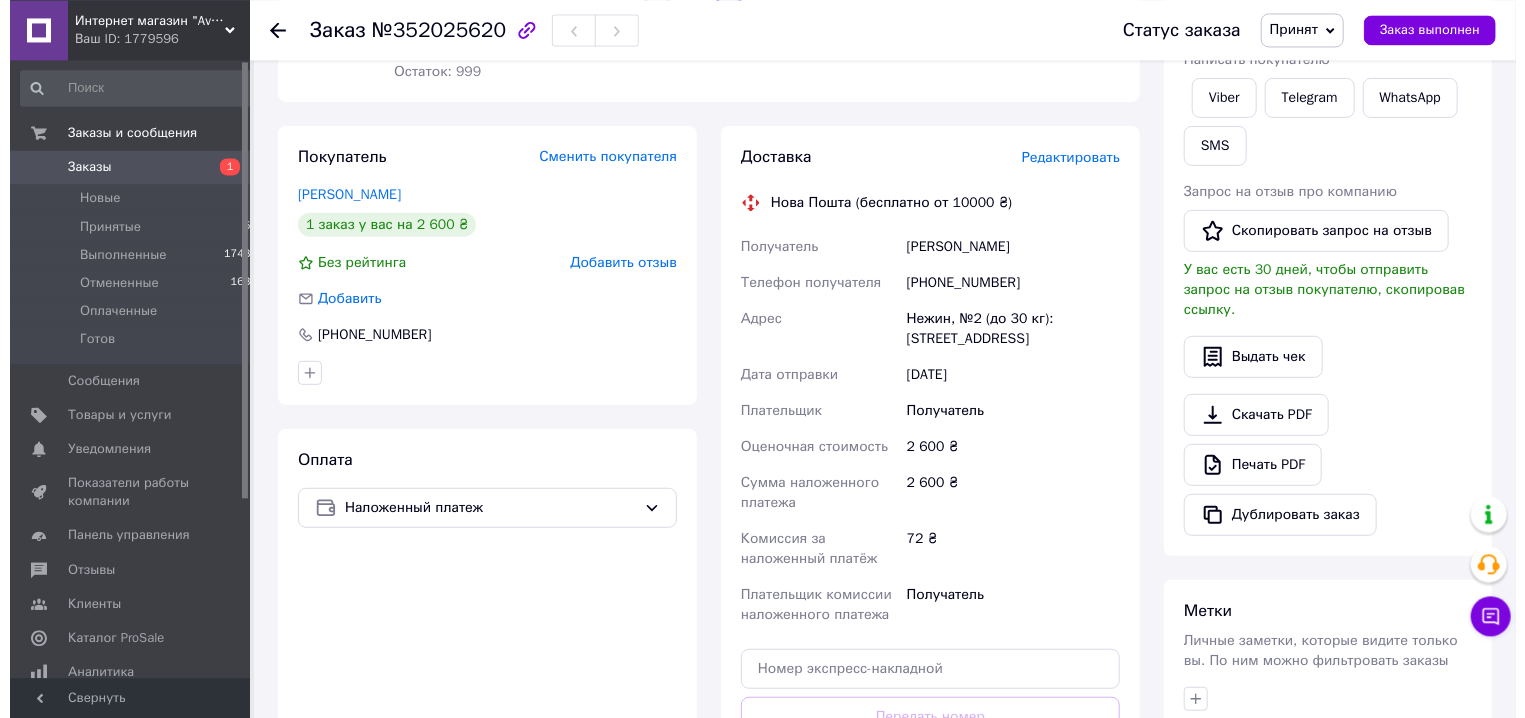 scroll, scrollTop: 321, scrollLeft: 0, axis: vertical 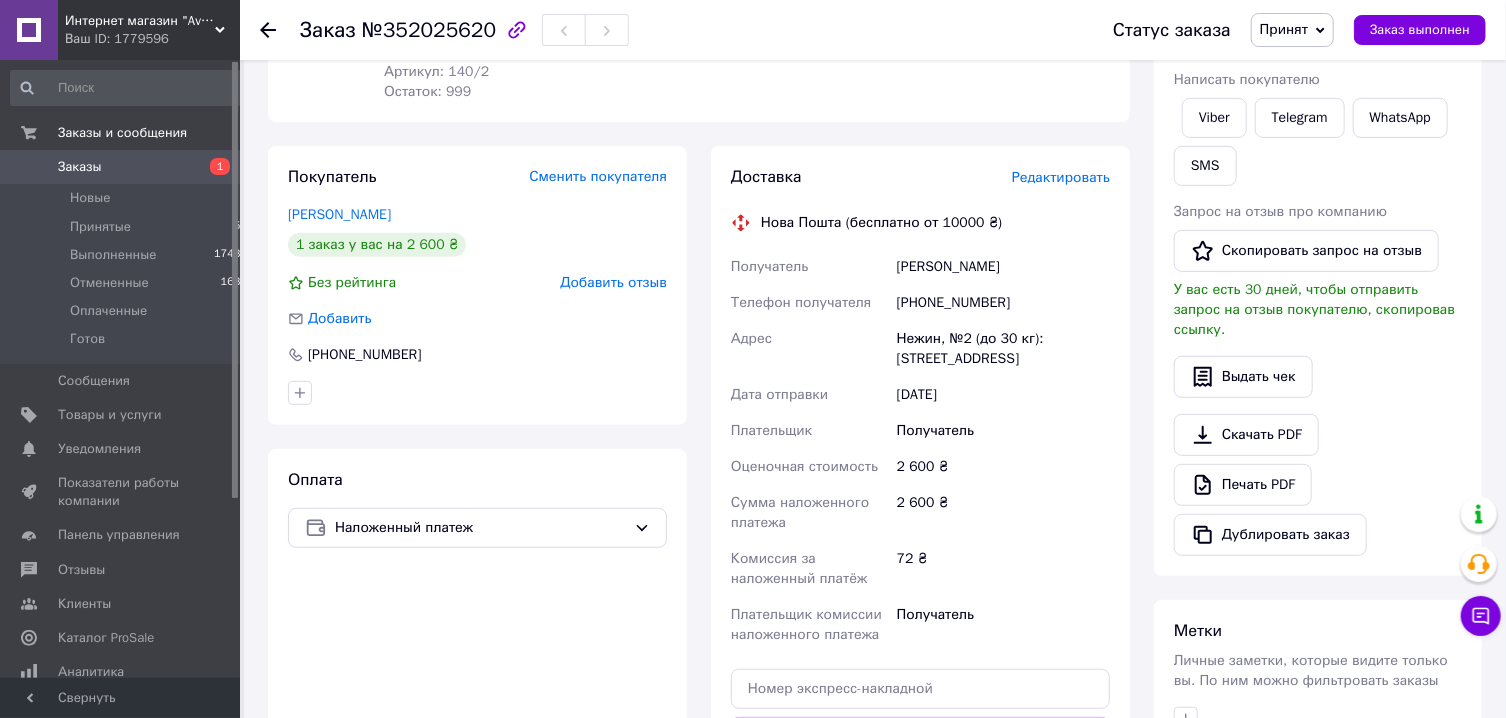 click on "Редактировать" at bounding box center (1061, 177) 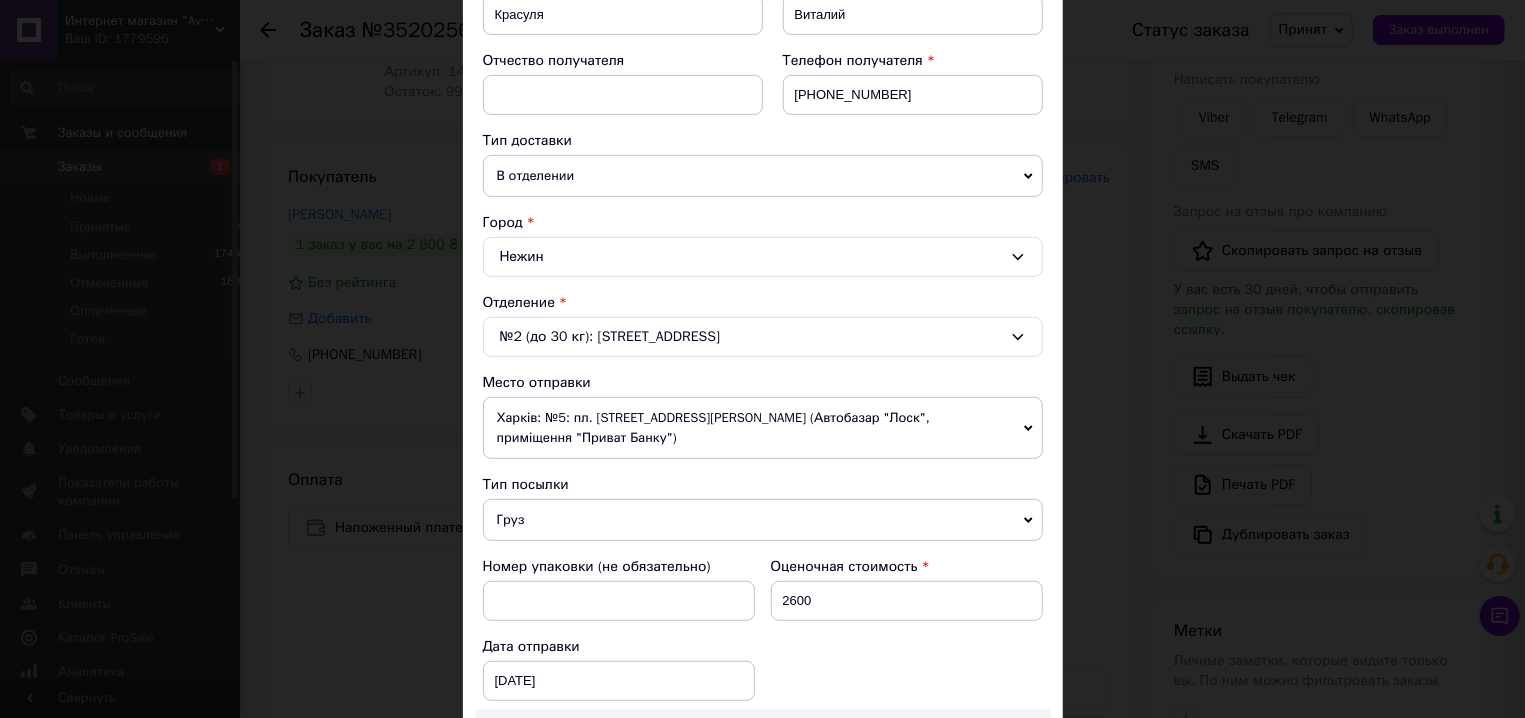 scroll, scrollTop: 456, scrollLeft: 0, axis: vertical 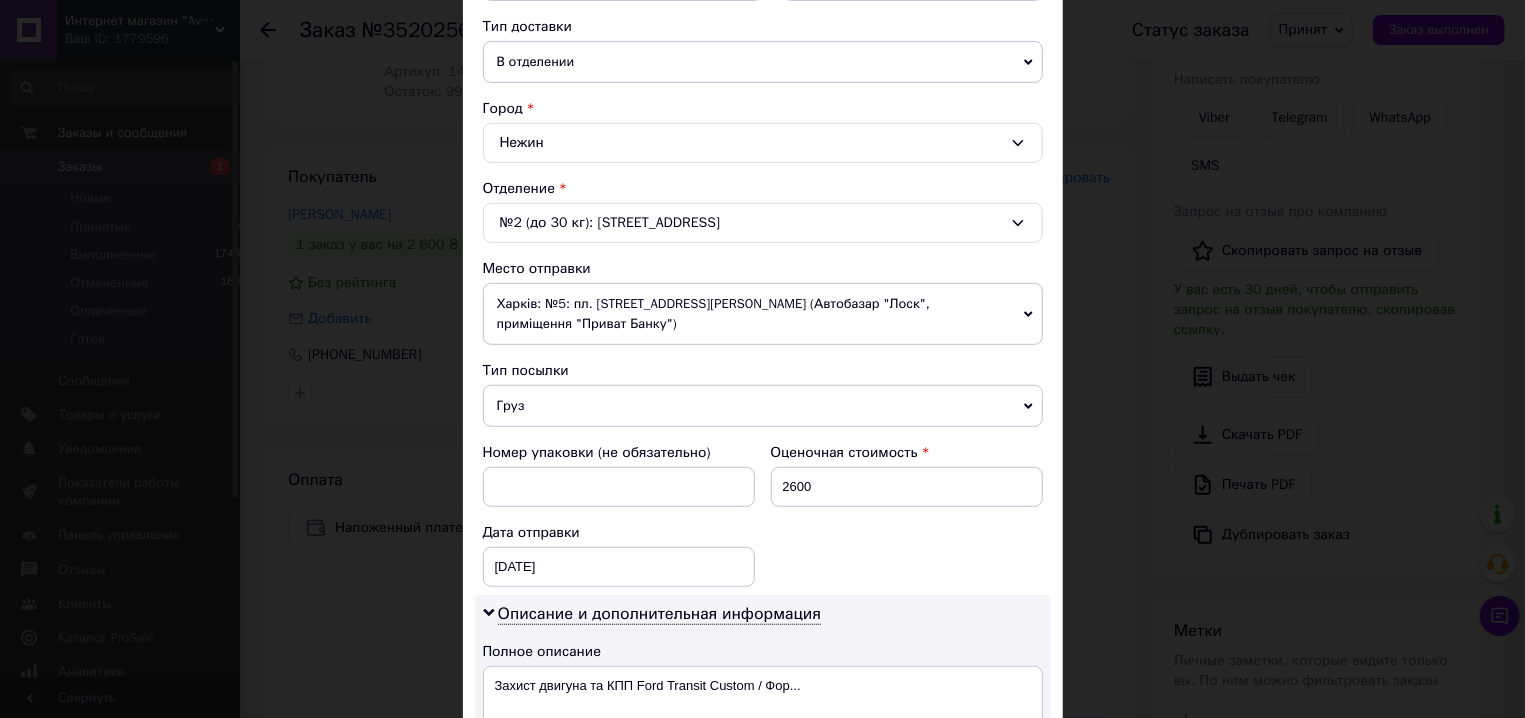 click on "№2 (до 30 кг): ул. Широкомагерская, 1" at bounding box center [763, 223] 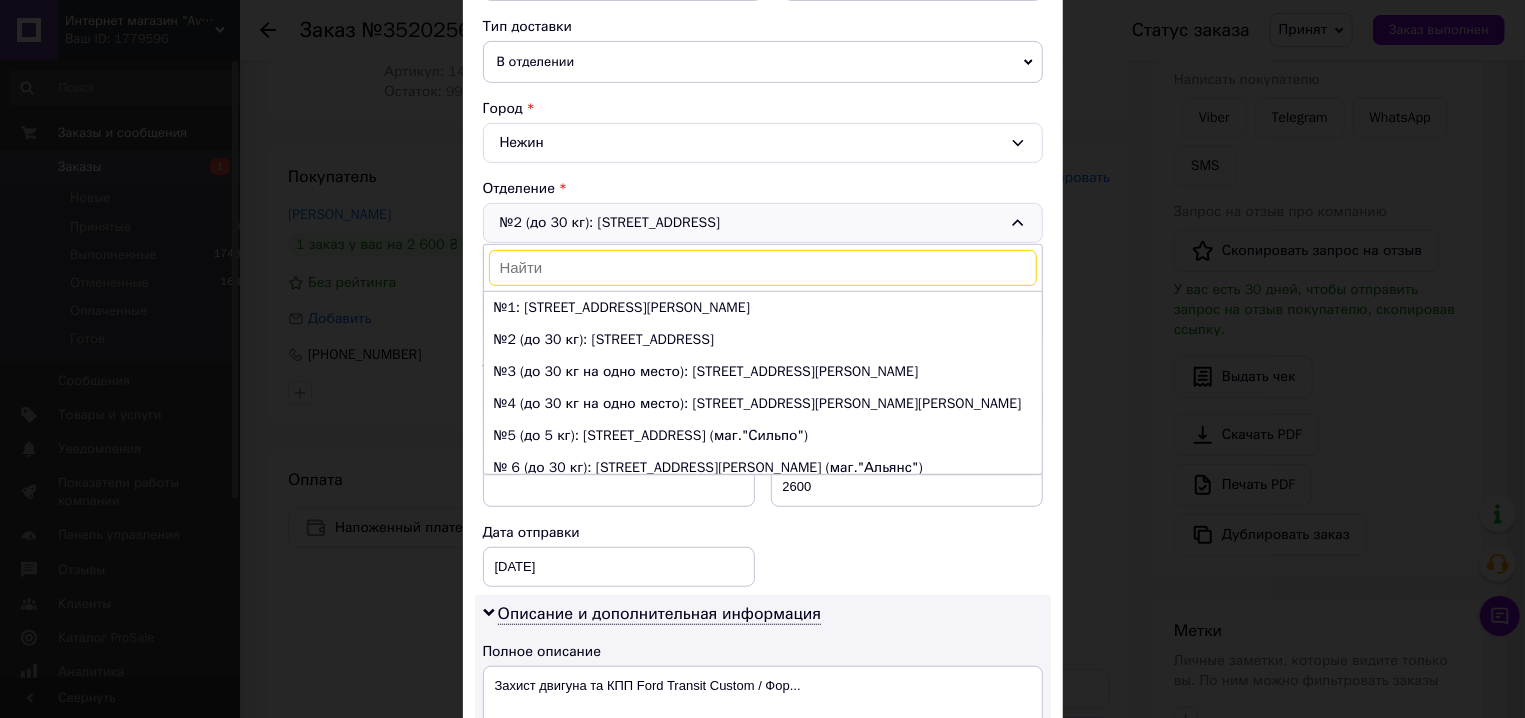 scroll, scrollTop: 10, scrollLeft: 0, axis: vertical 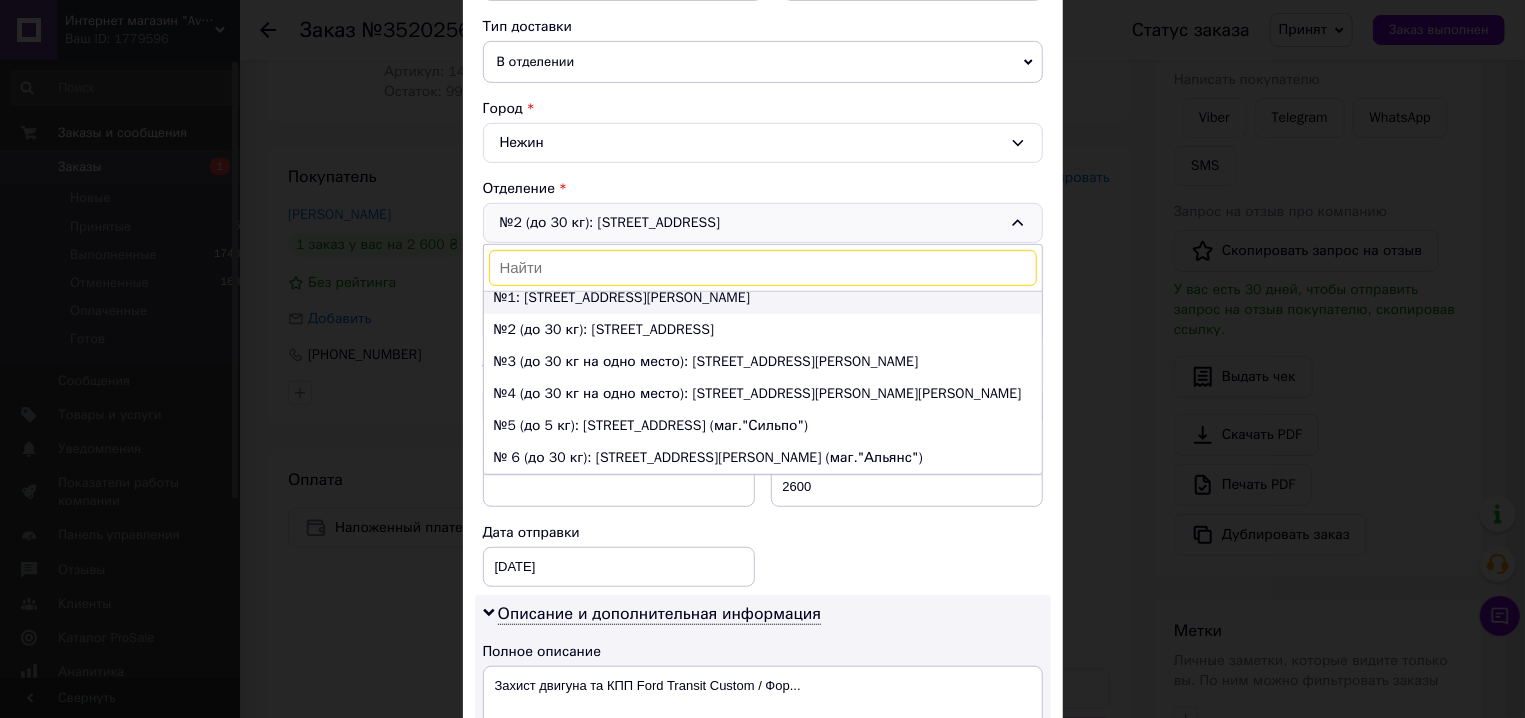 click on "№1: ул. Синяковская, 79" at bounding box center [763, 298] 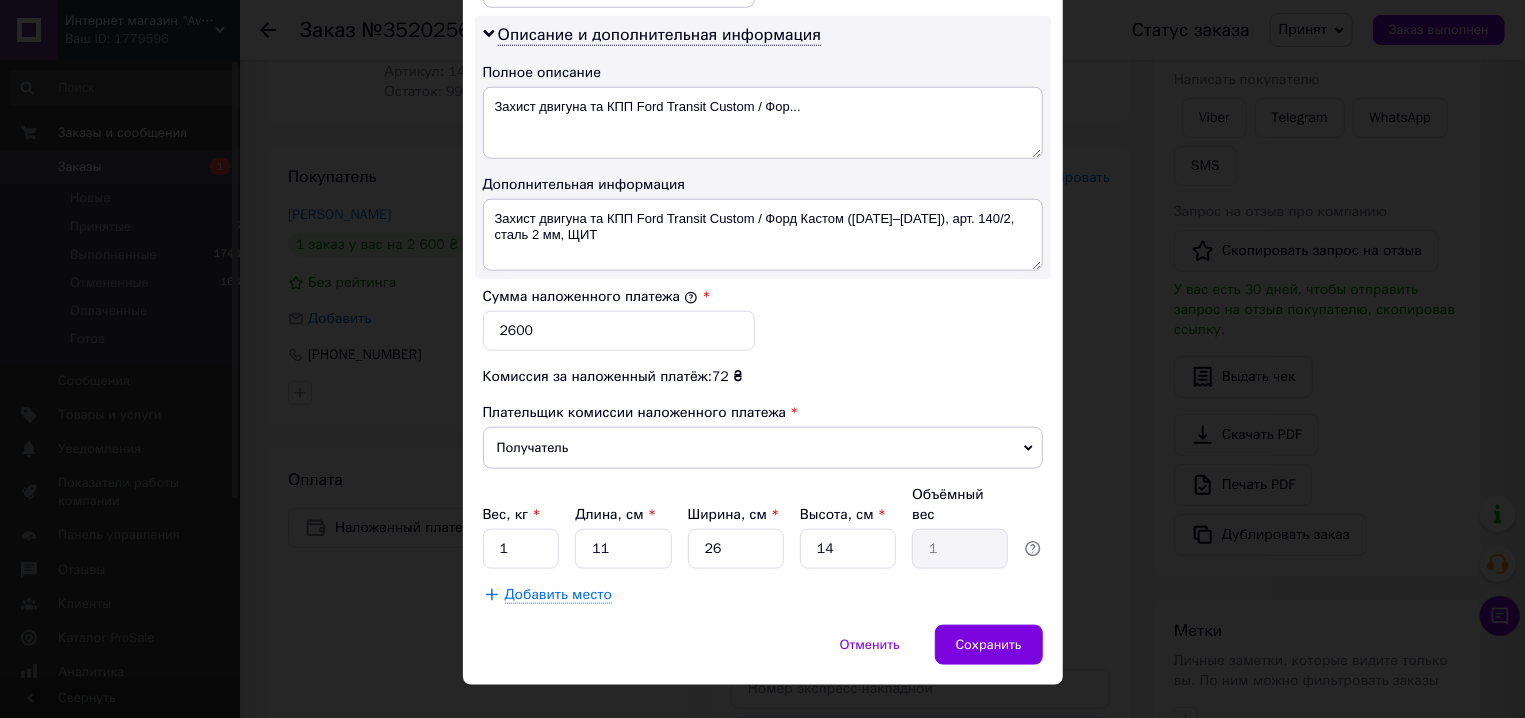 scroll, scrollTop: 1036, scrollLeft: 0, axis: vertical 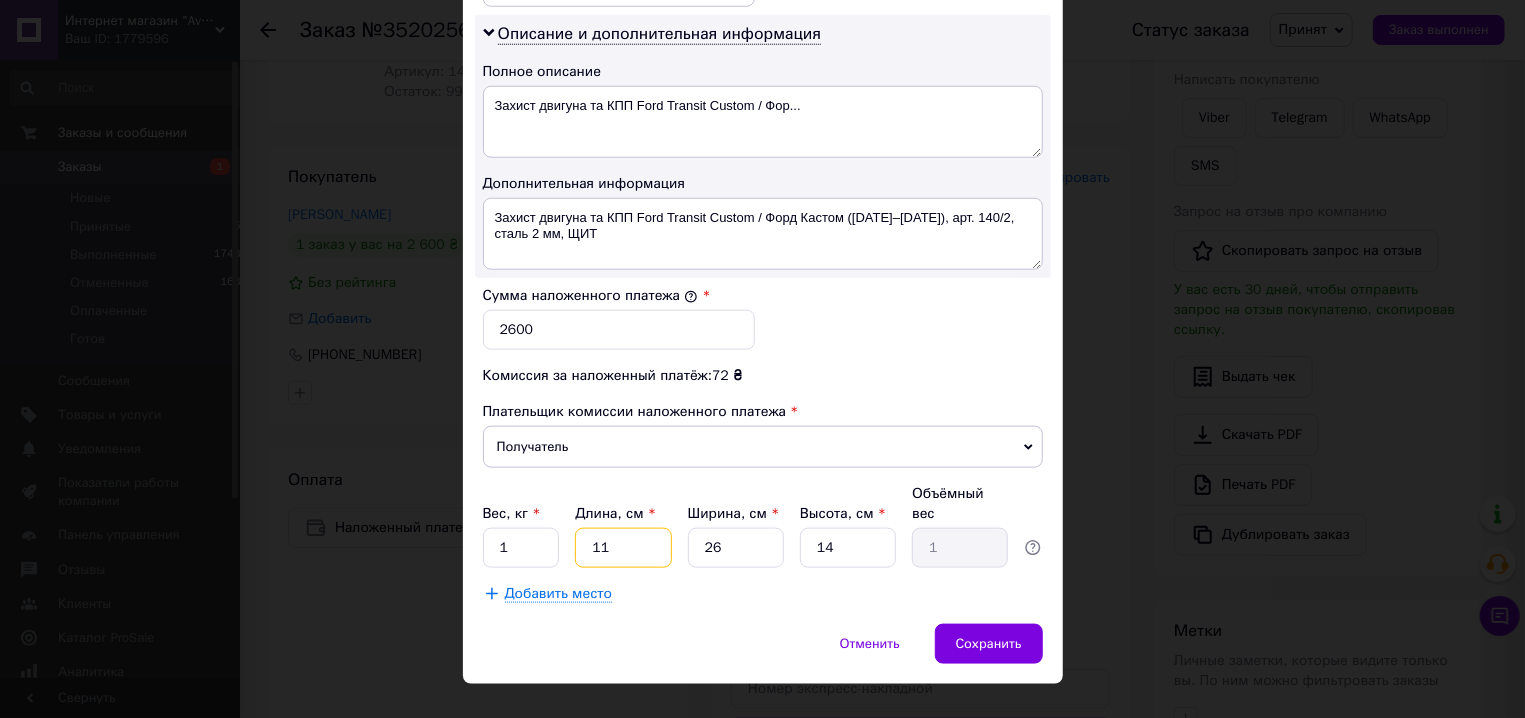 drag, startPoint x: 621, startPoint y: 510, endPoint x: 523, endPoint y: 507, distance: 98.045906 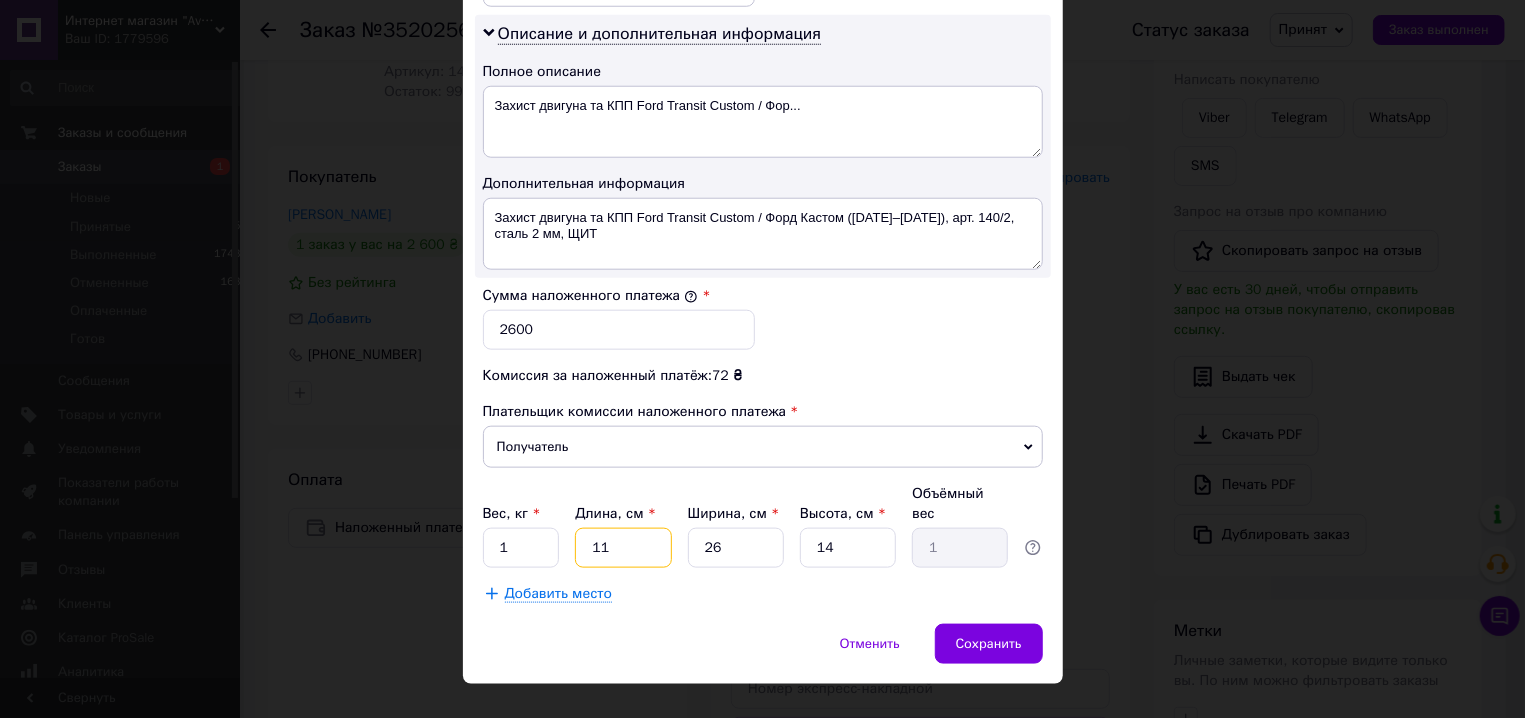 type on "8" 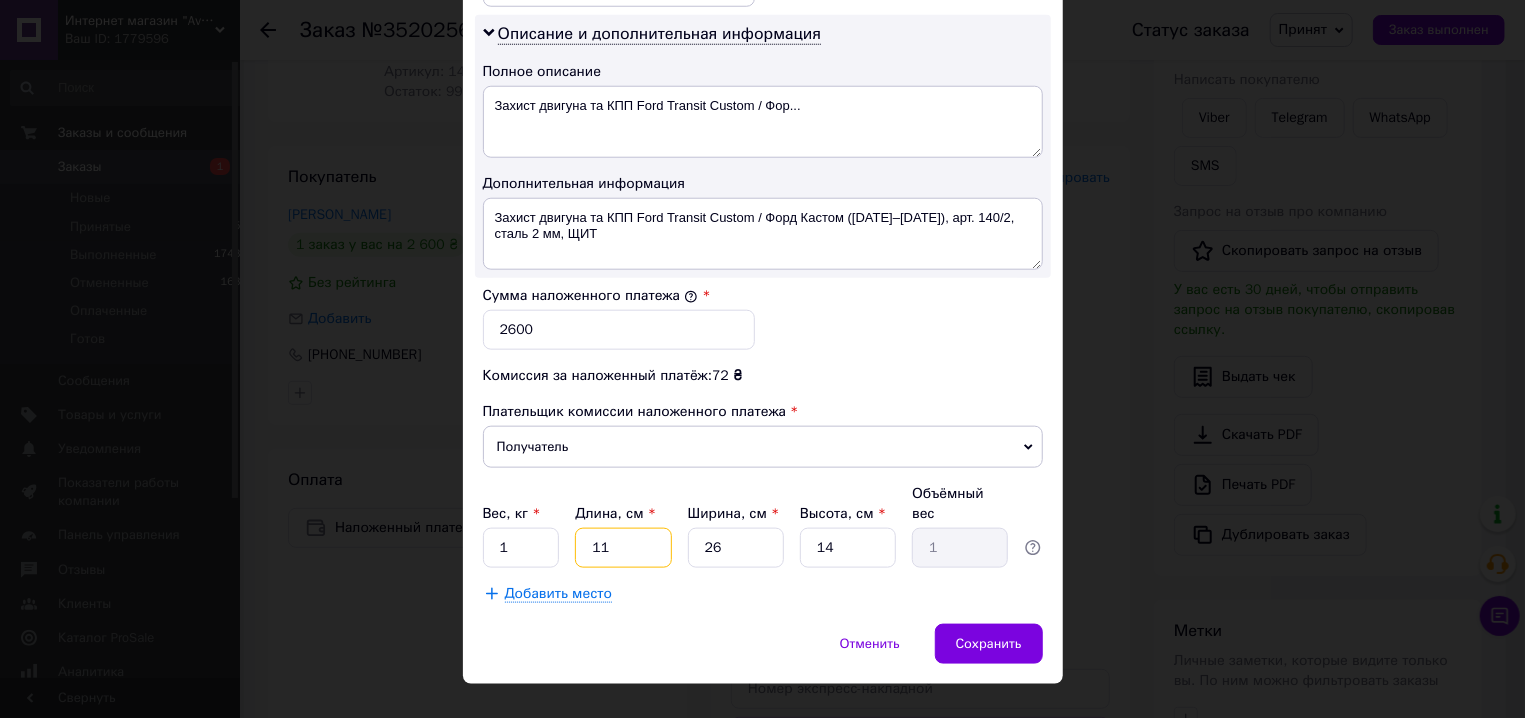 type on "0.73" 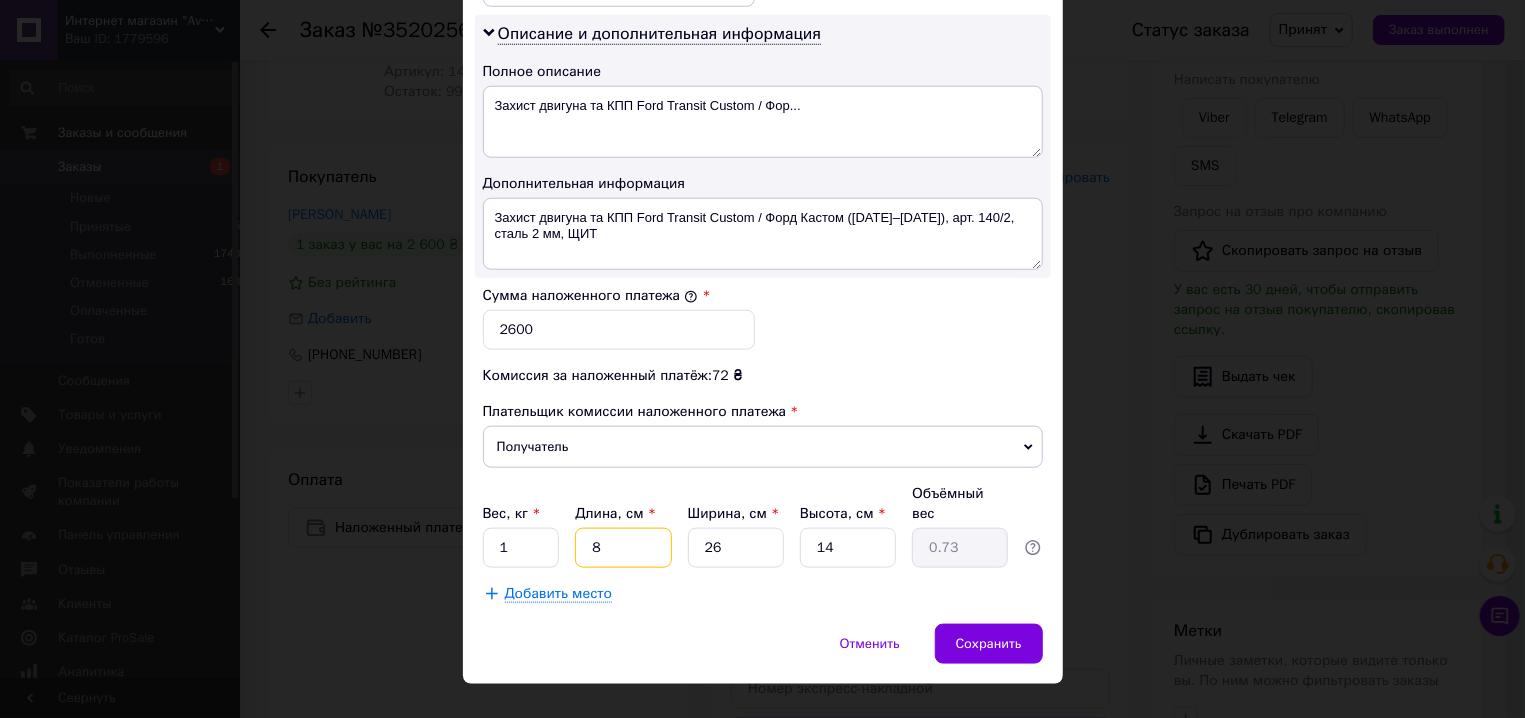 type on "80" 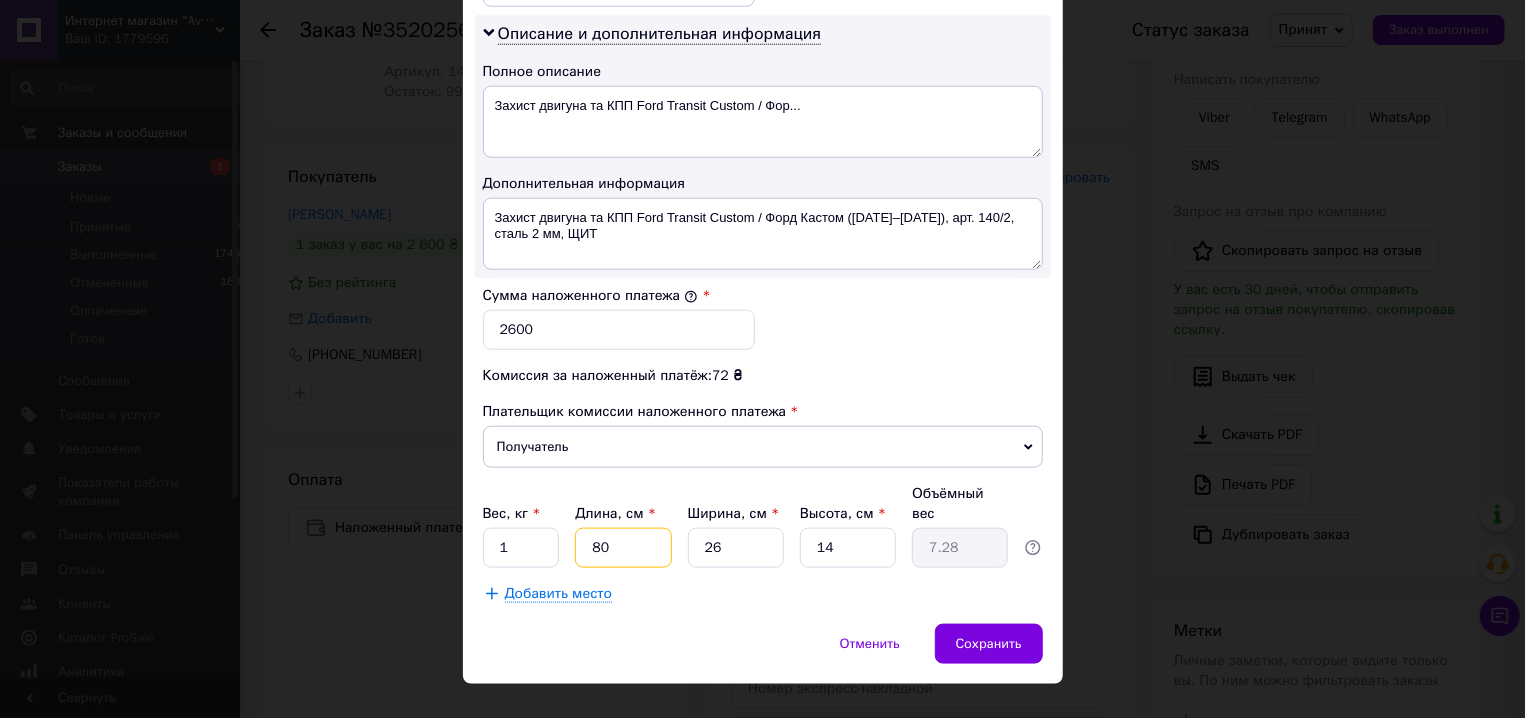 type on "80" 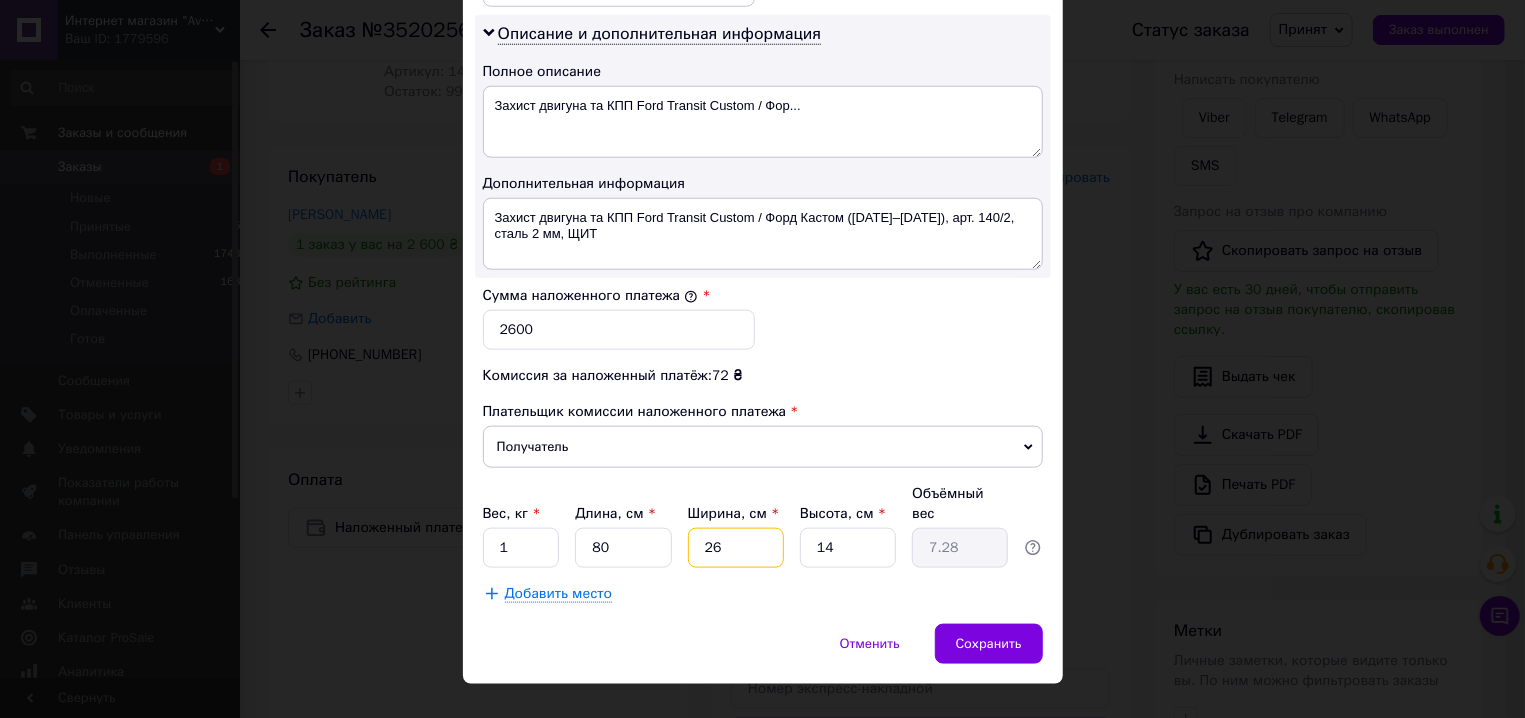 type on "8" 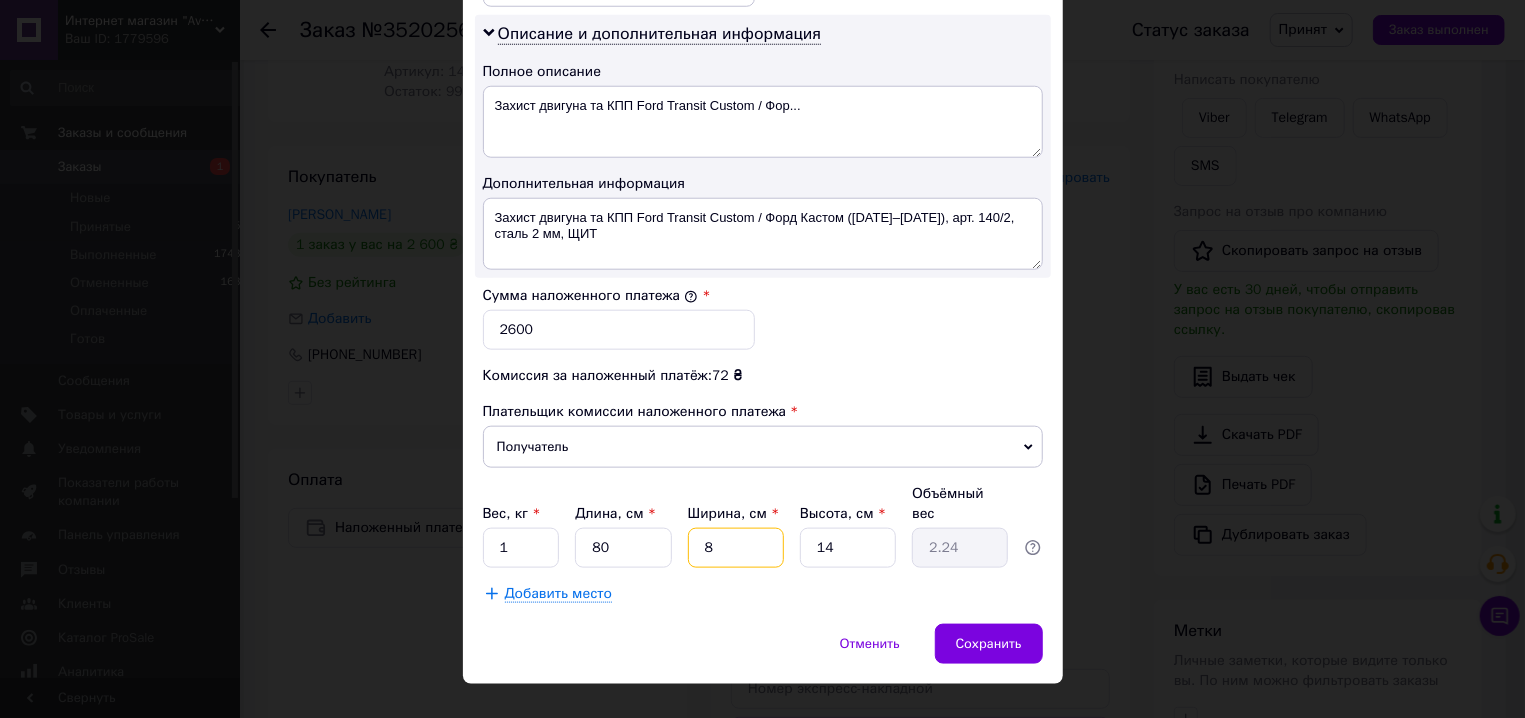 type on "80" 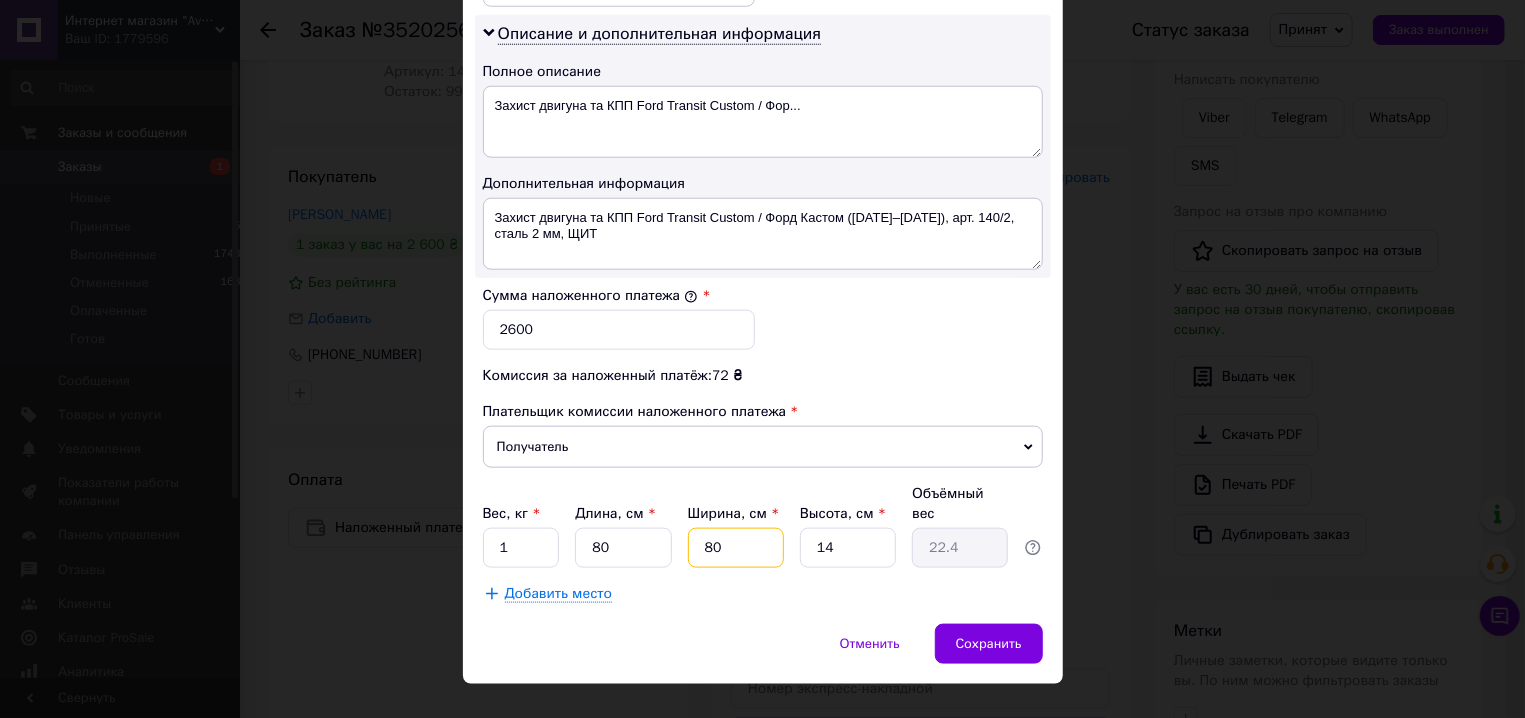 type on "80" 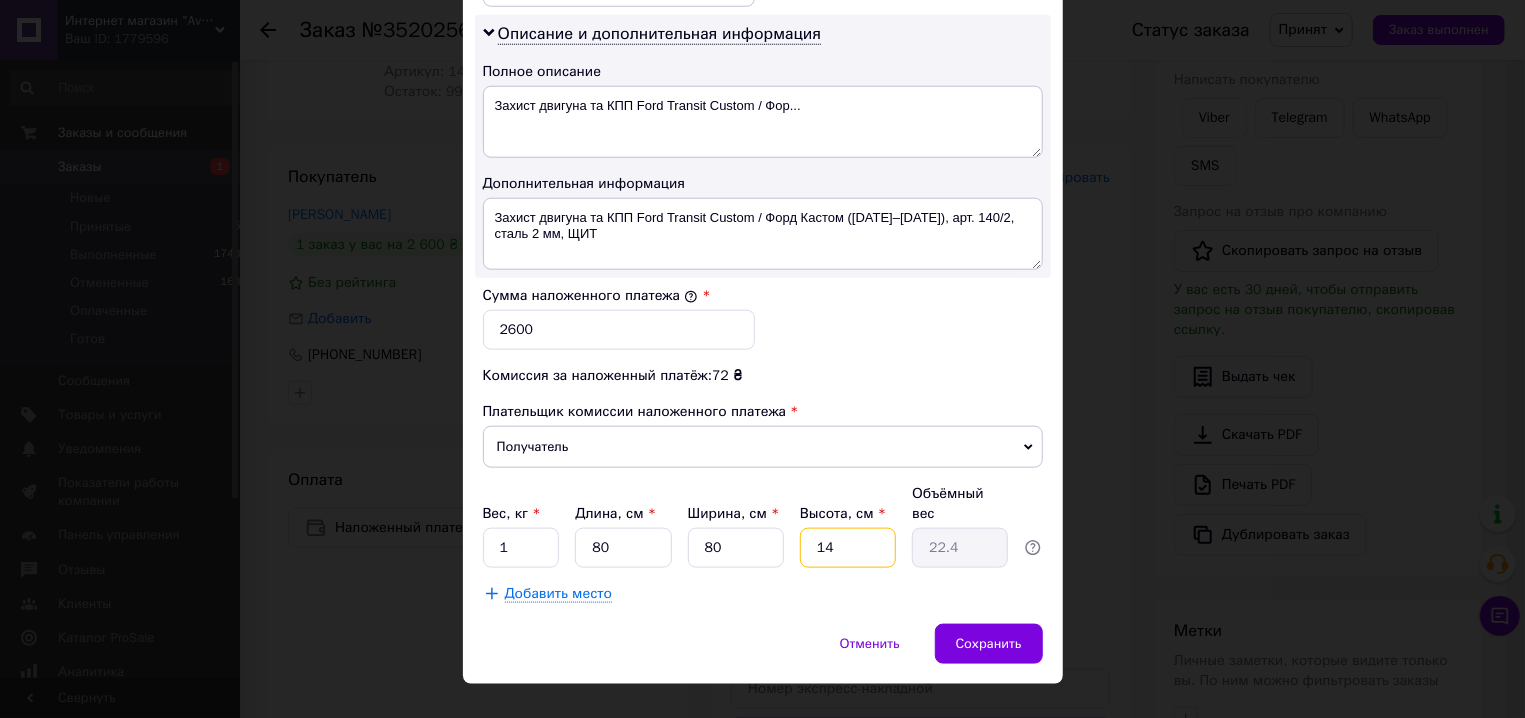 type on "3" 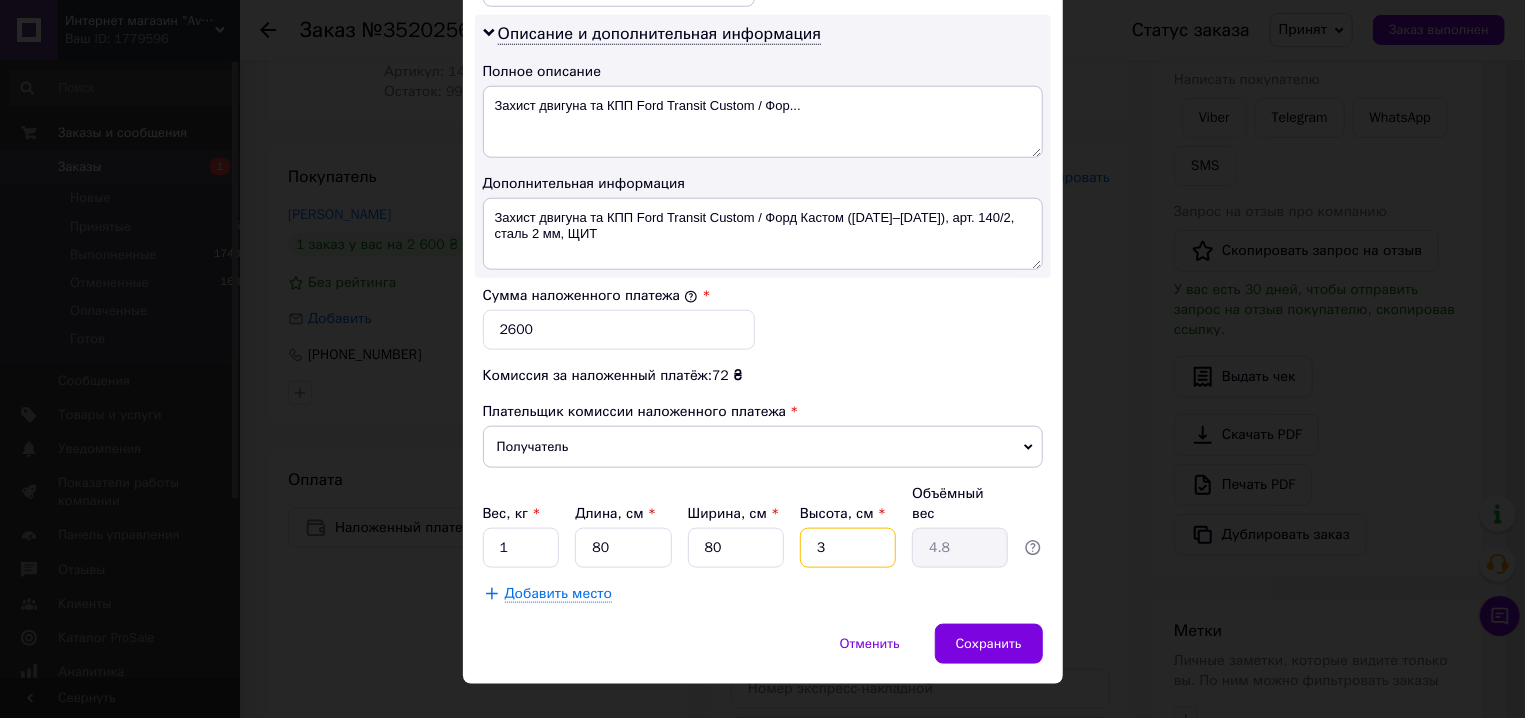 type on "3" 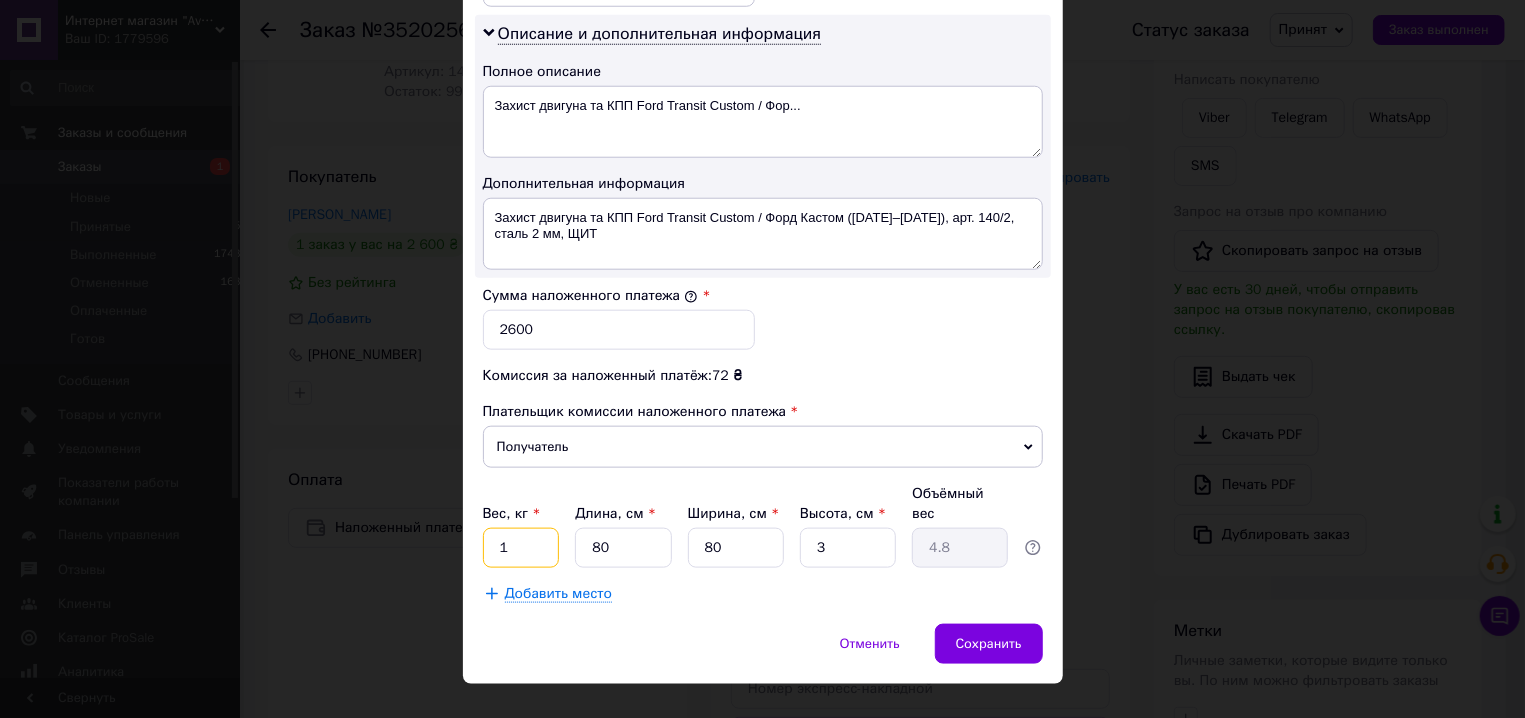 drag, startPoint x: 520, startPoint y: 517, endPoint x: 443, endPoint y: 510, distance: 77.31753 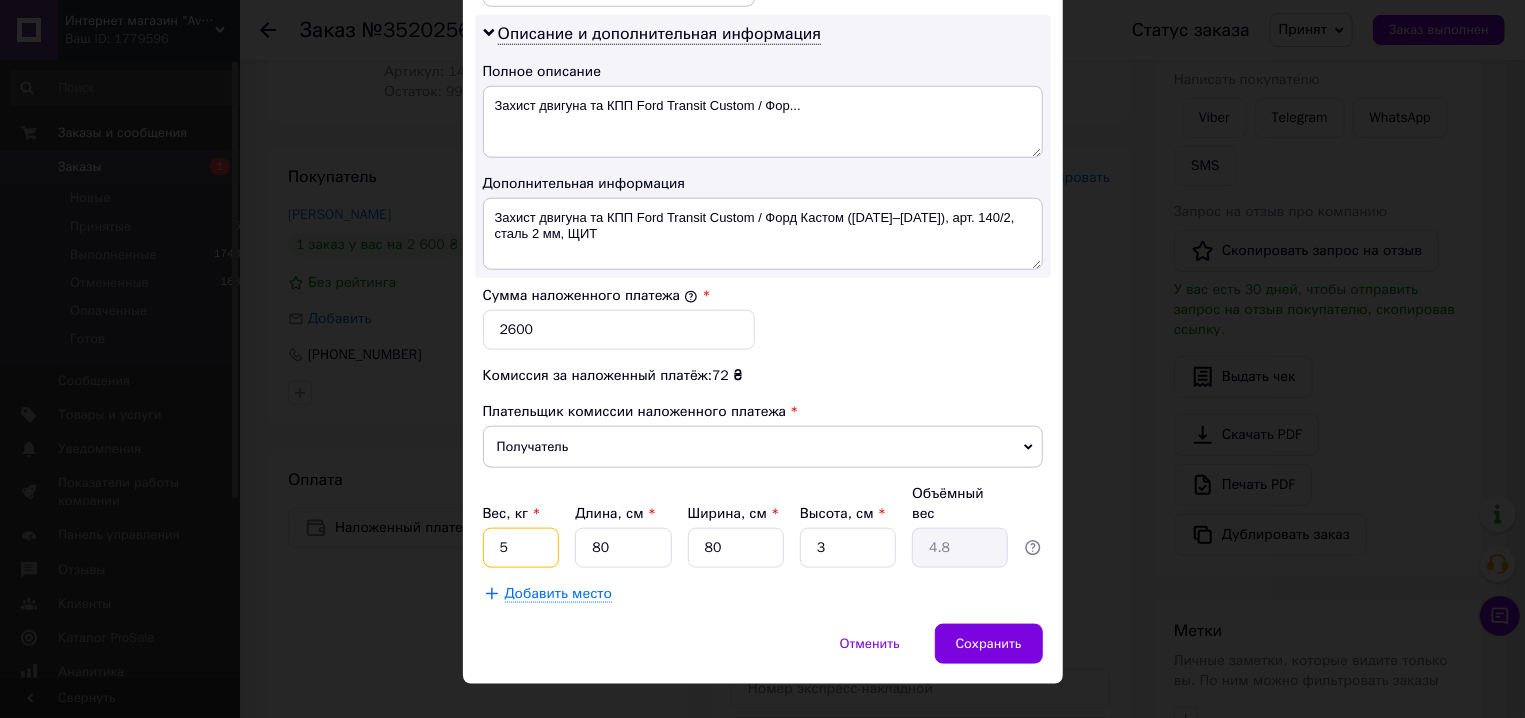 type on "5" 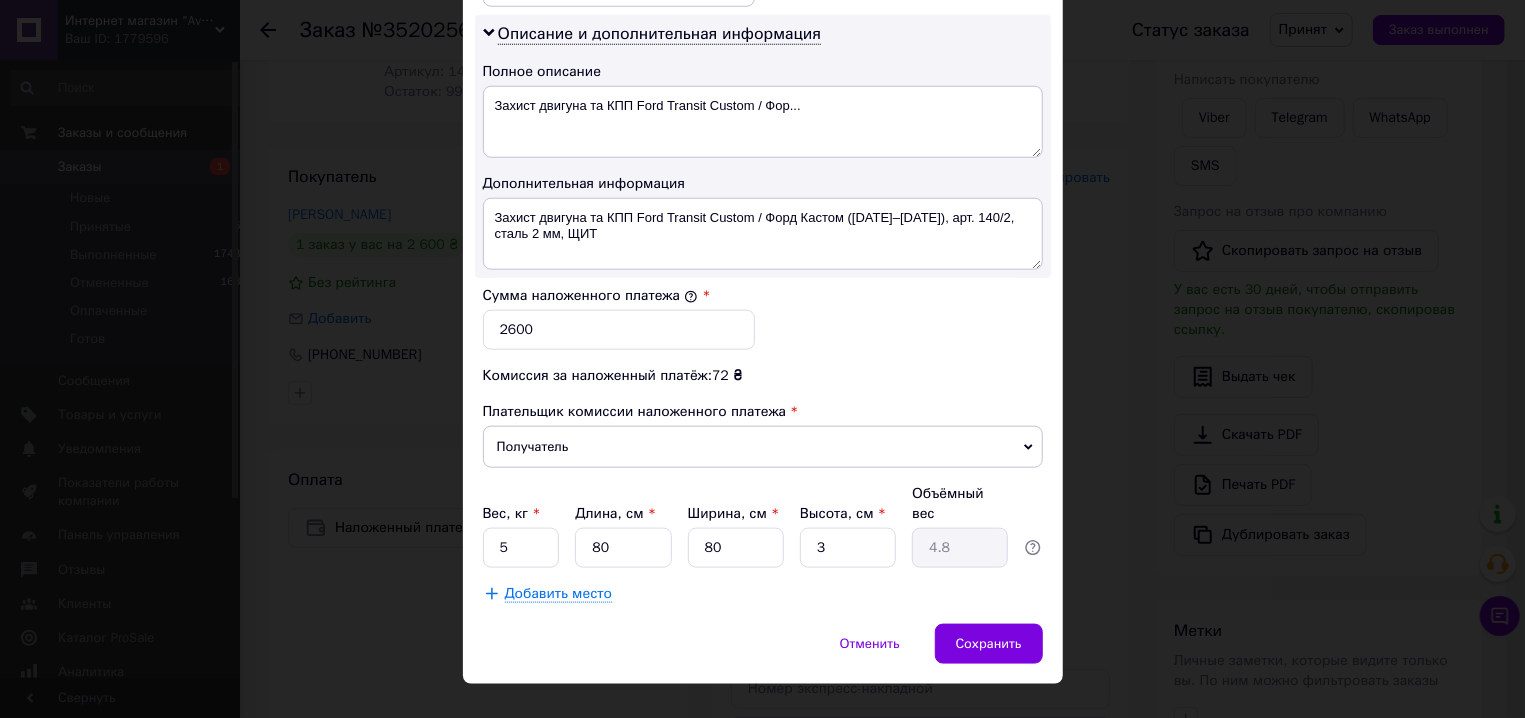 click on "Добавить место" at bounding box center (559, 594) 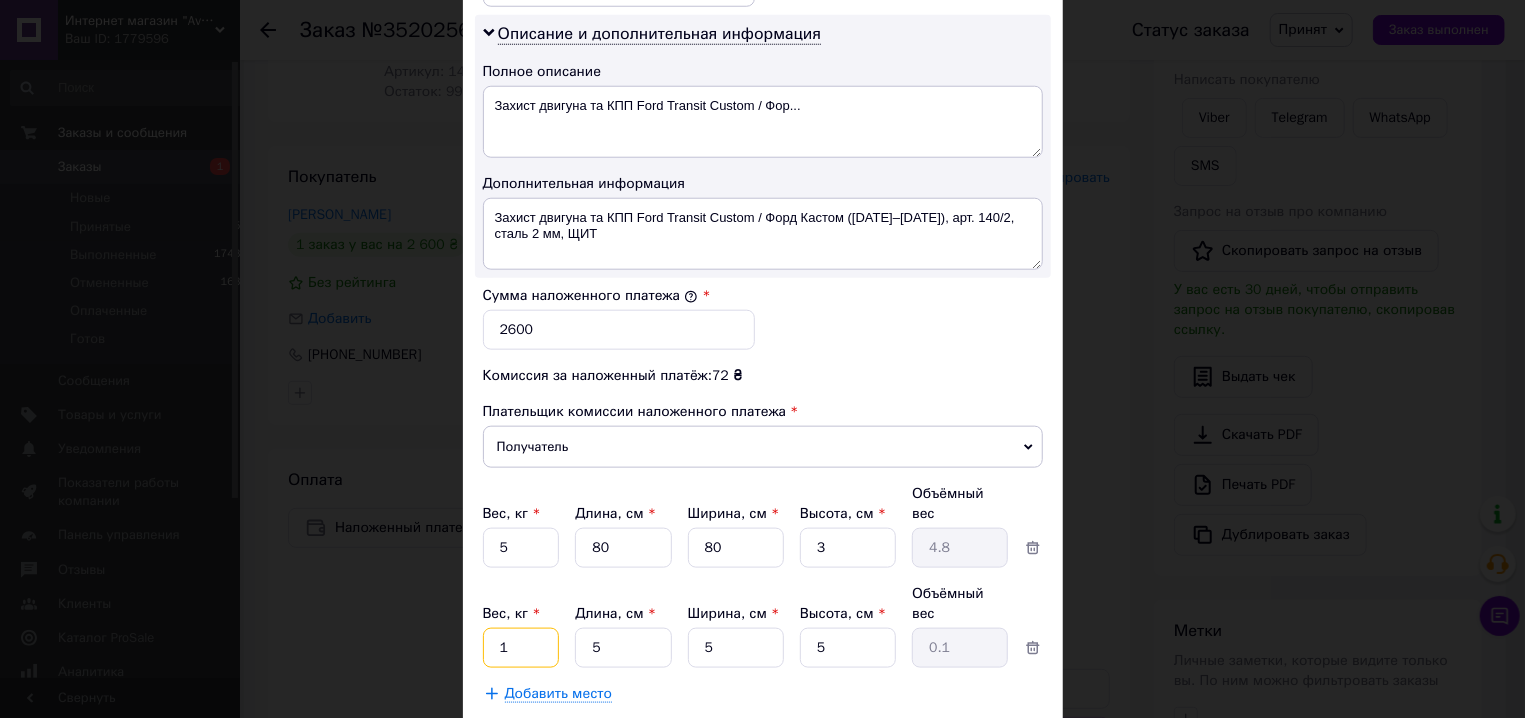 drag, startPoint x: 517, startPoint y: 594, endPoint x: 486, endPoint y: 585, distance: 32.280025 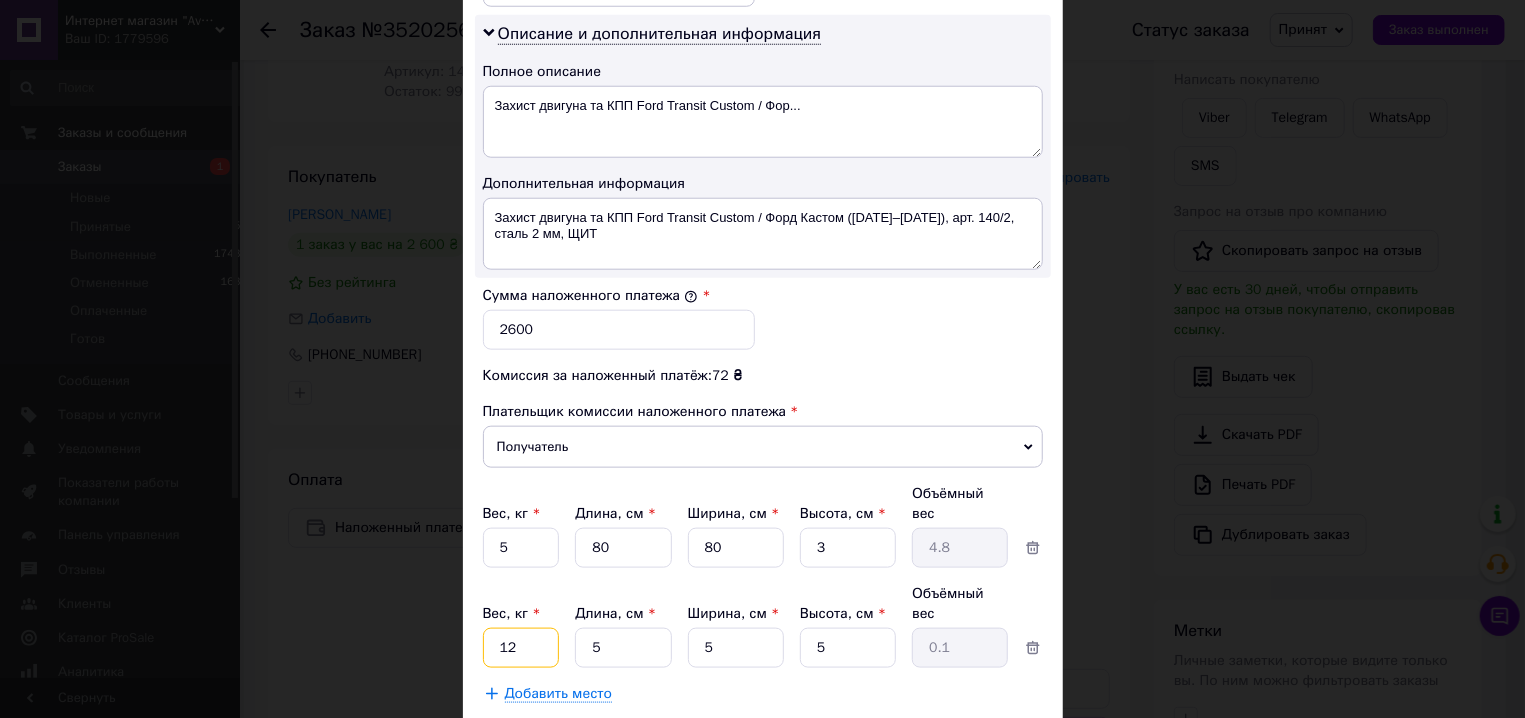 type on "12" 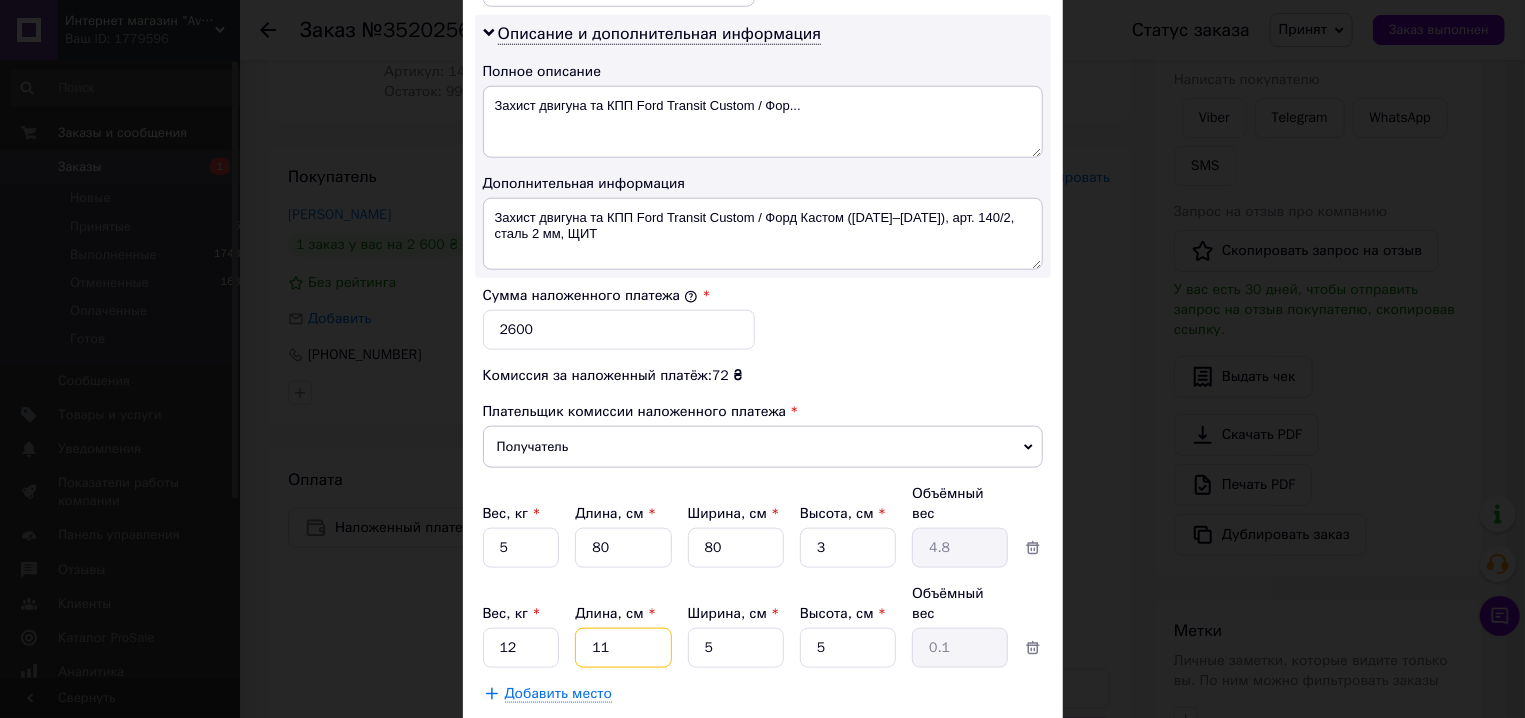 type on "110" 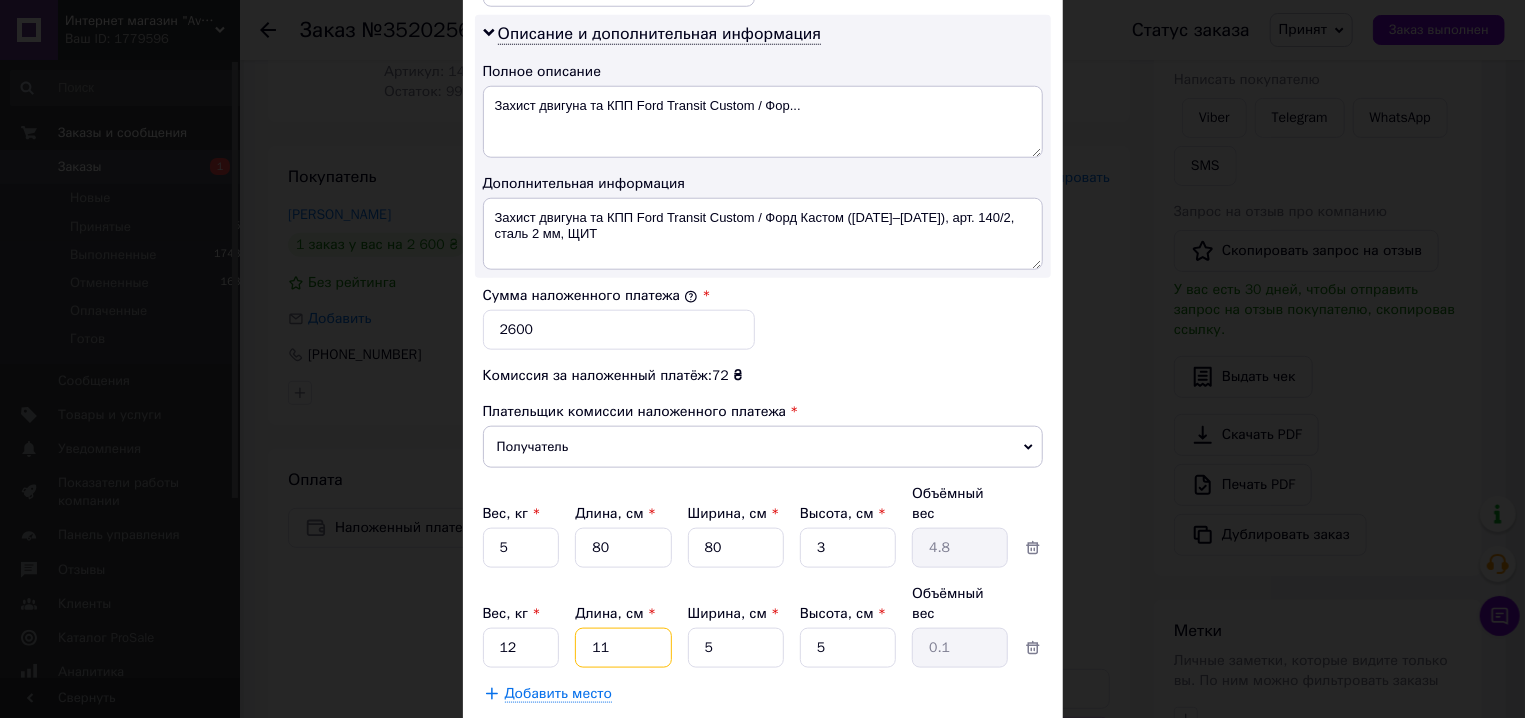type on "0.69" 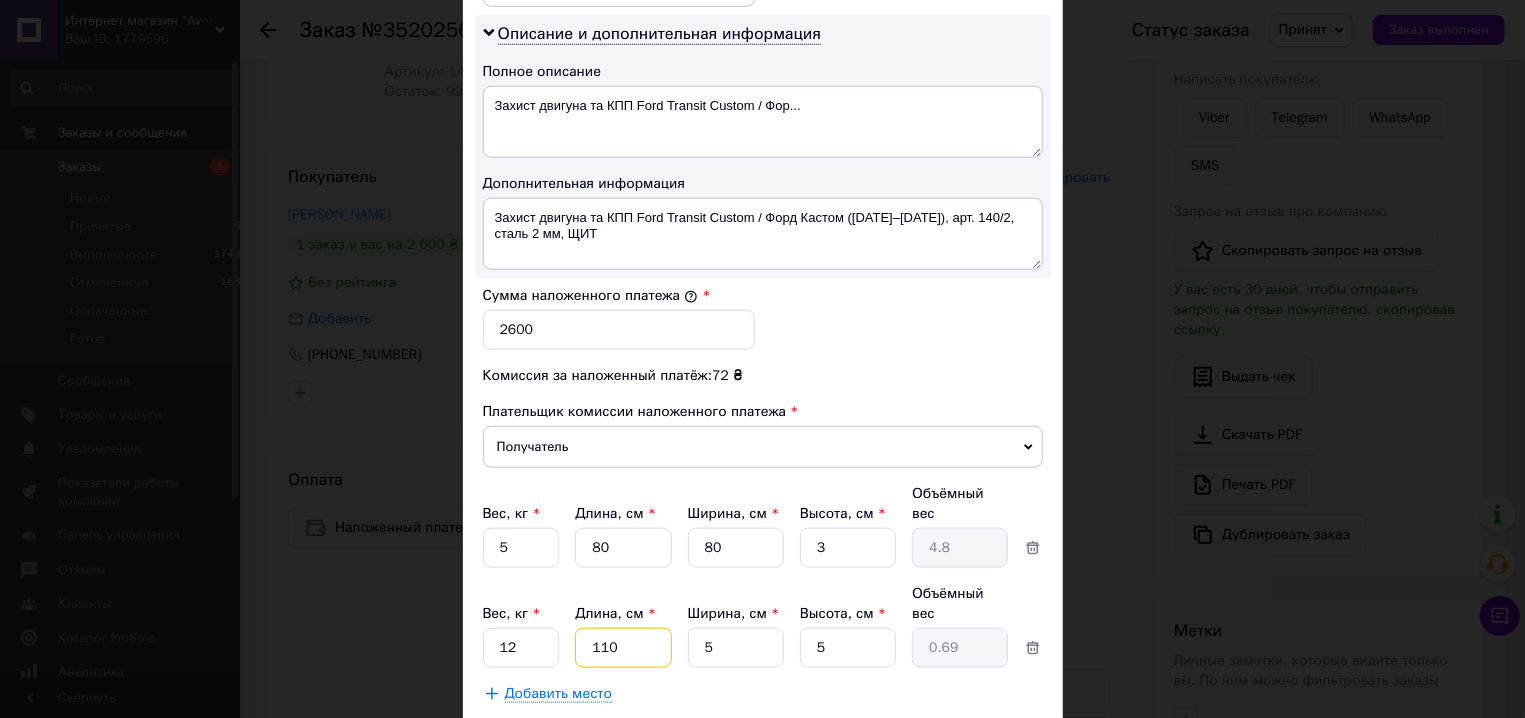 type on "110" 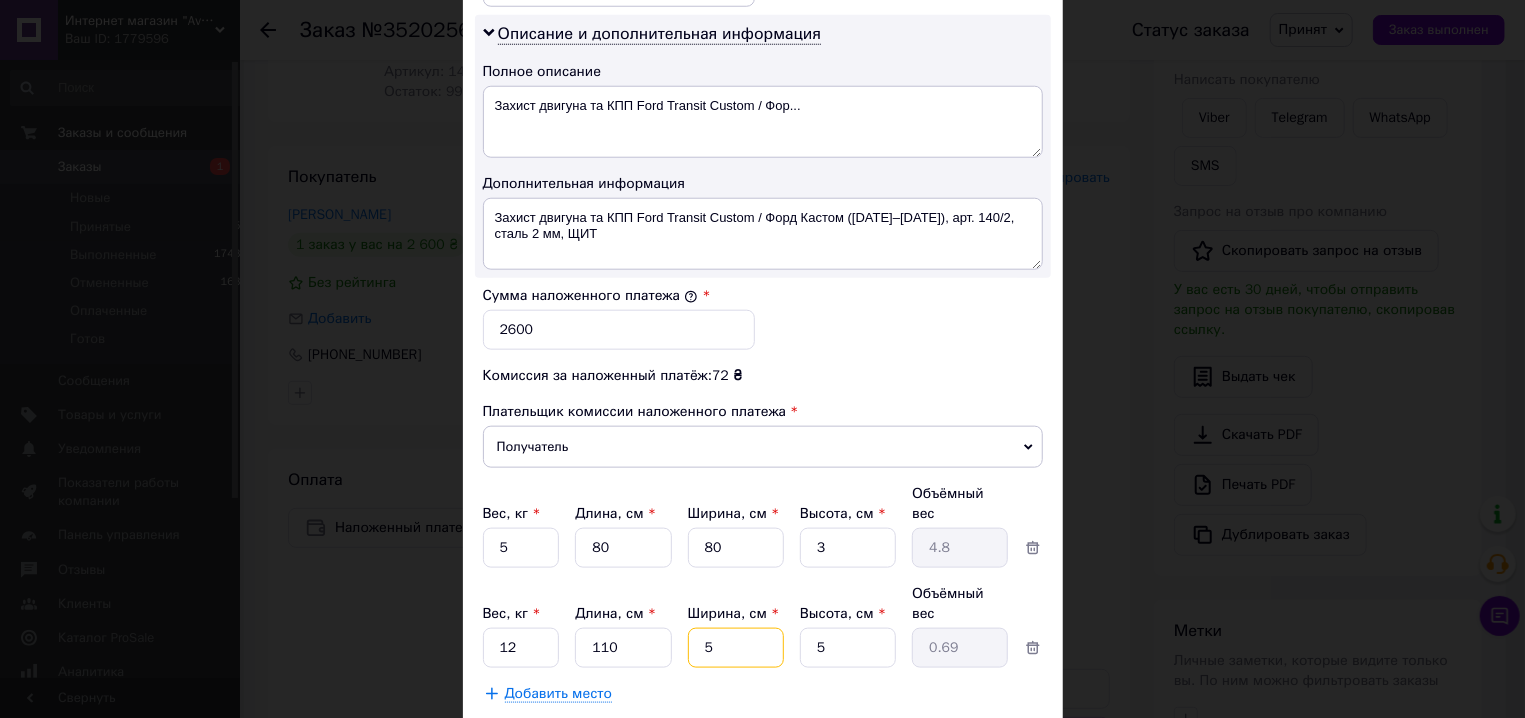 type on "3" 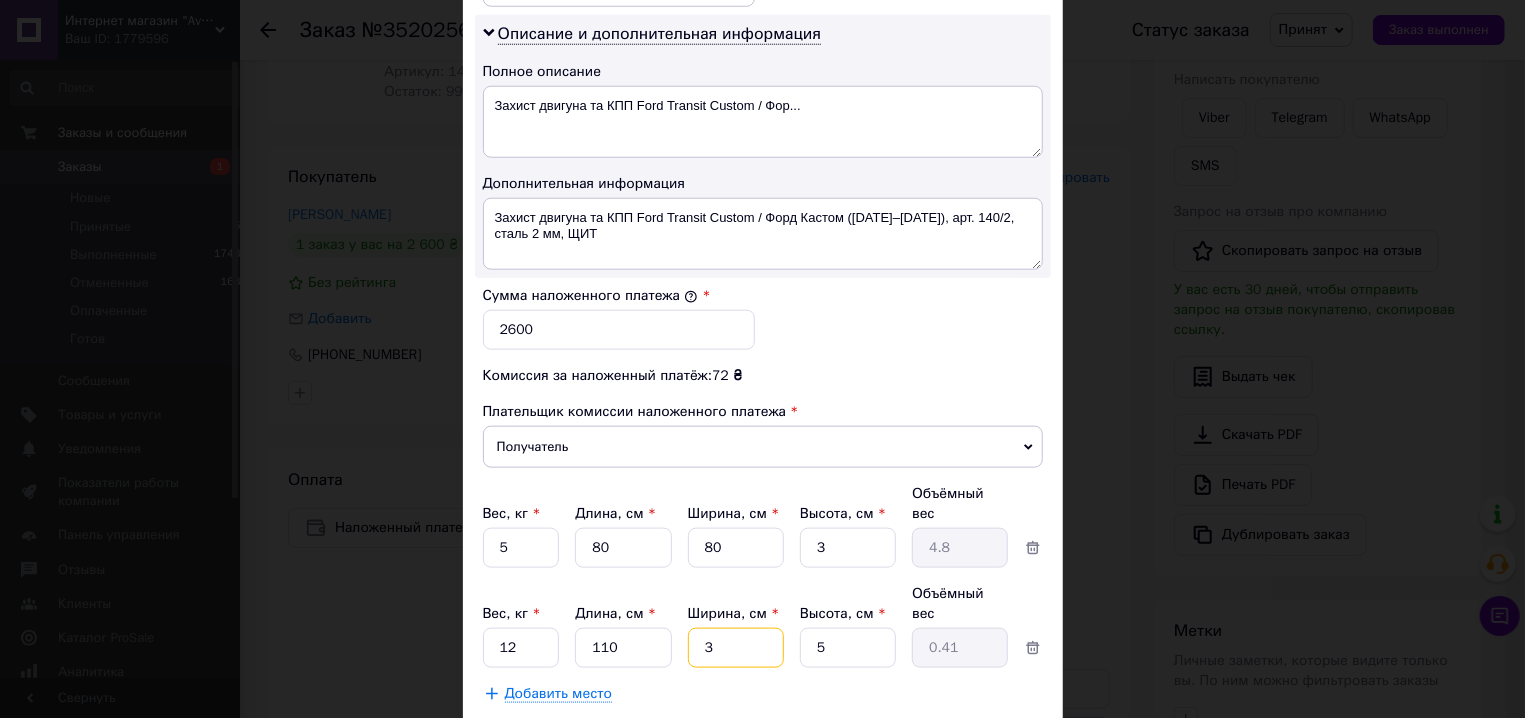 type on "30" 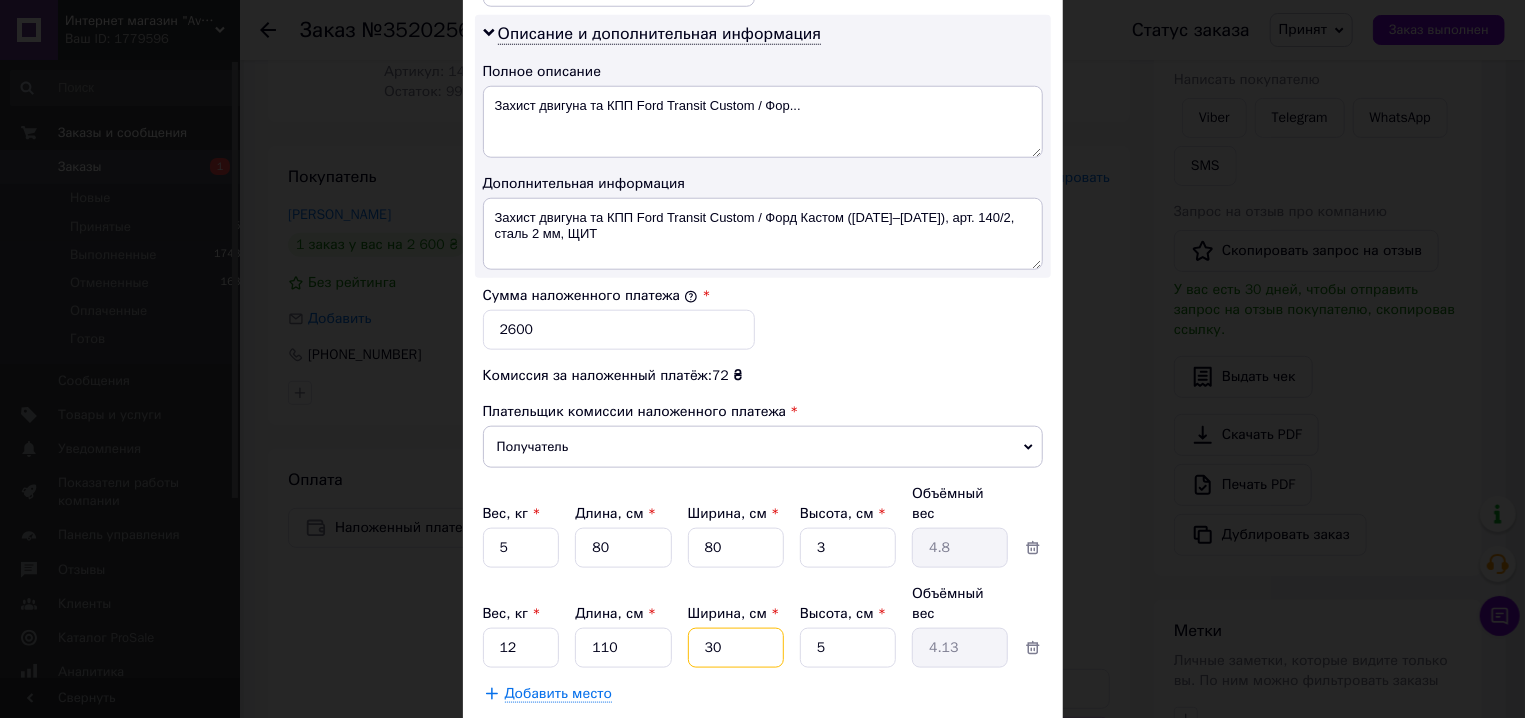 type on "30" 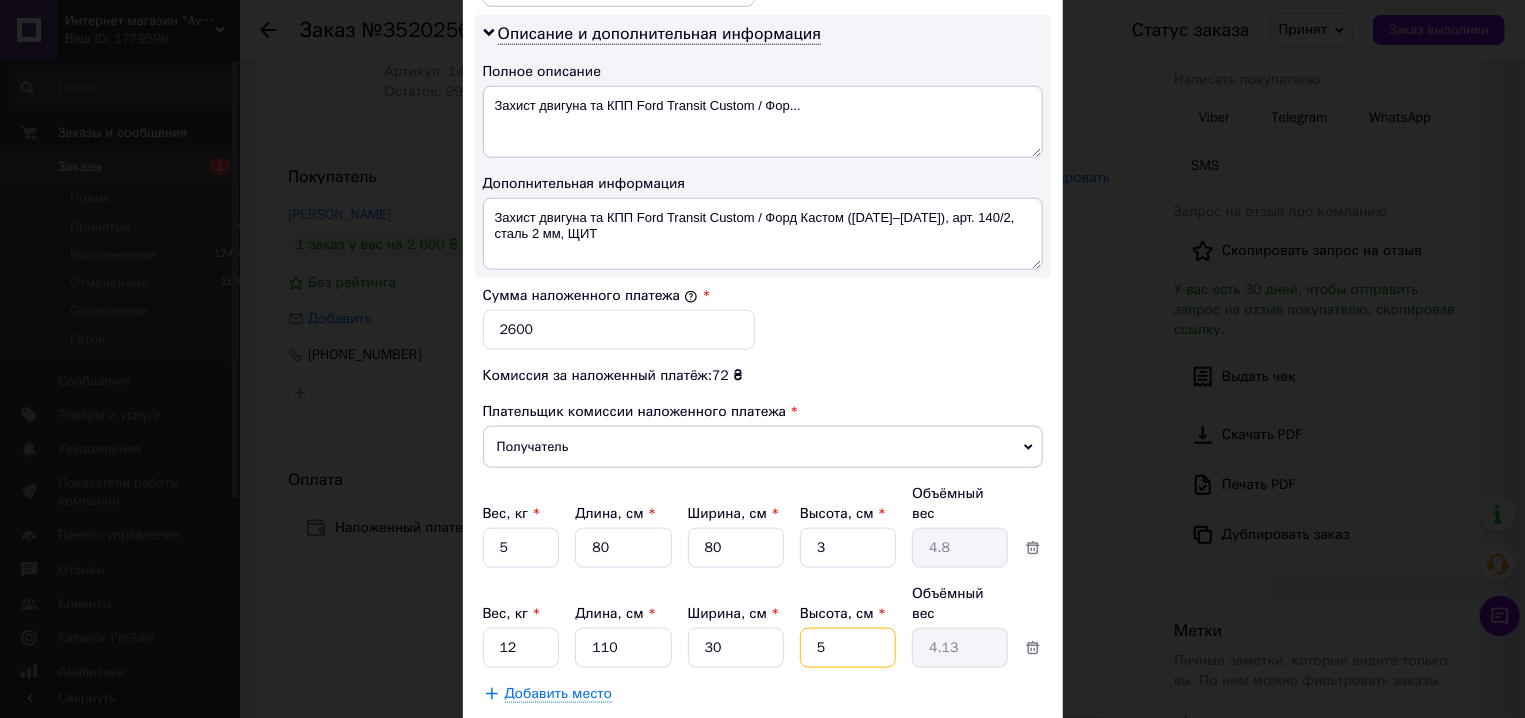 type on "2" 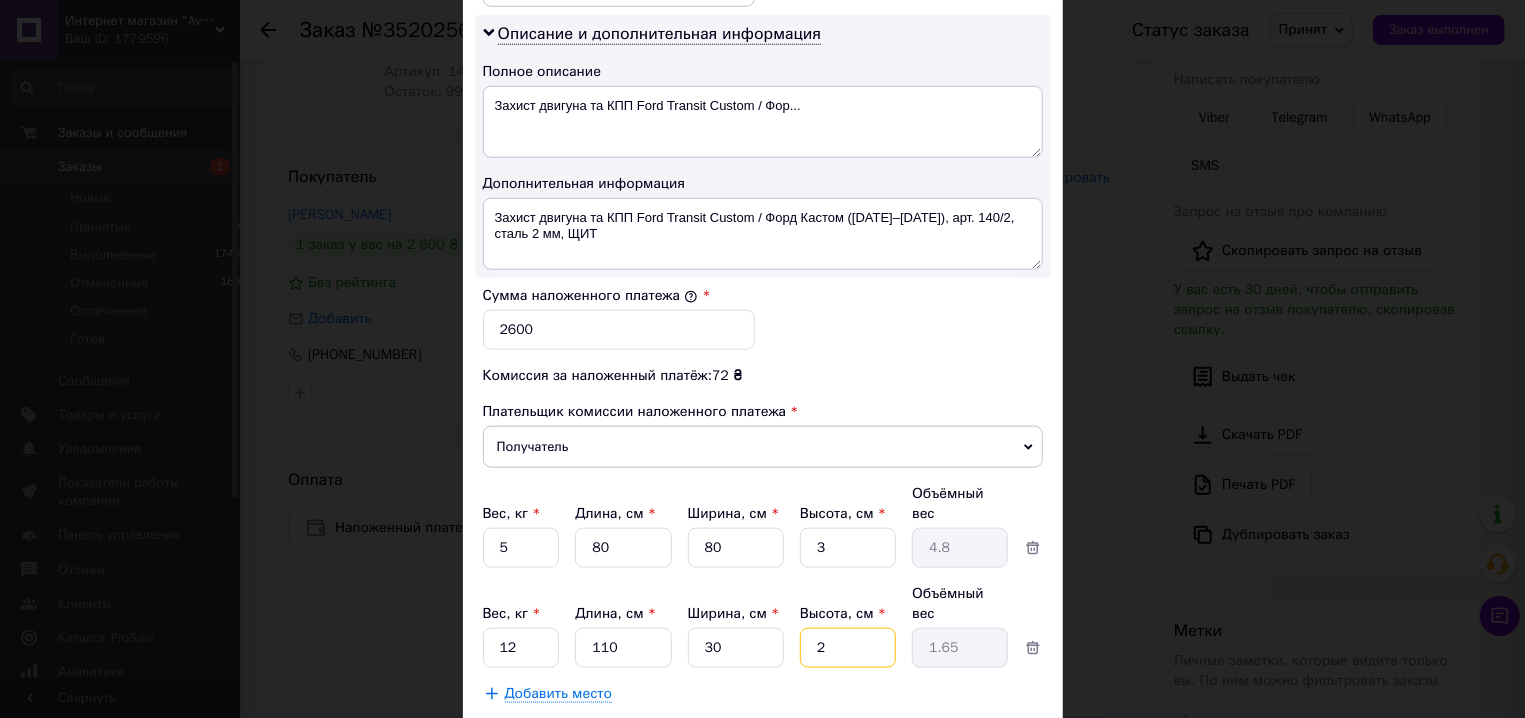 type on "20" 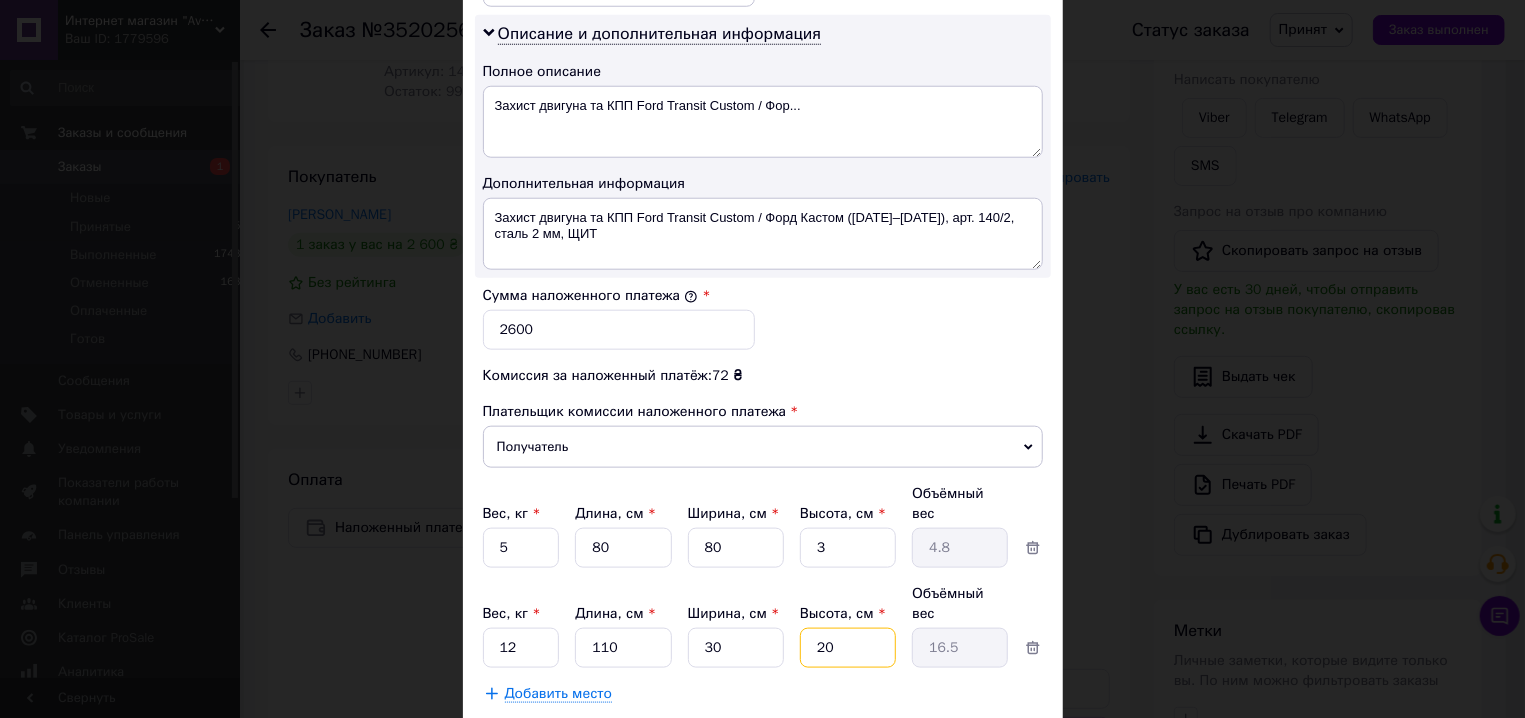 type on "20" 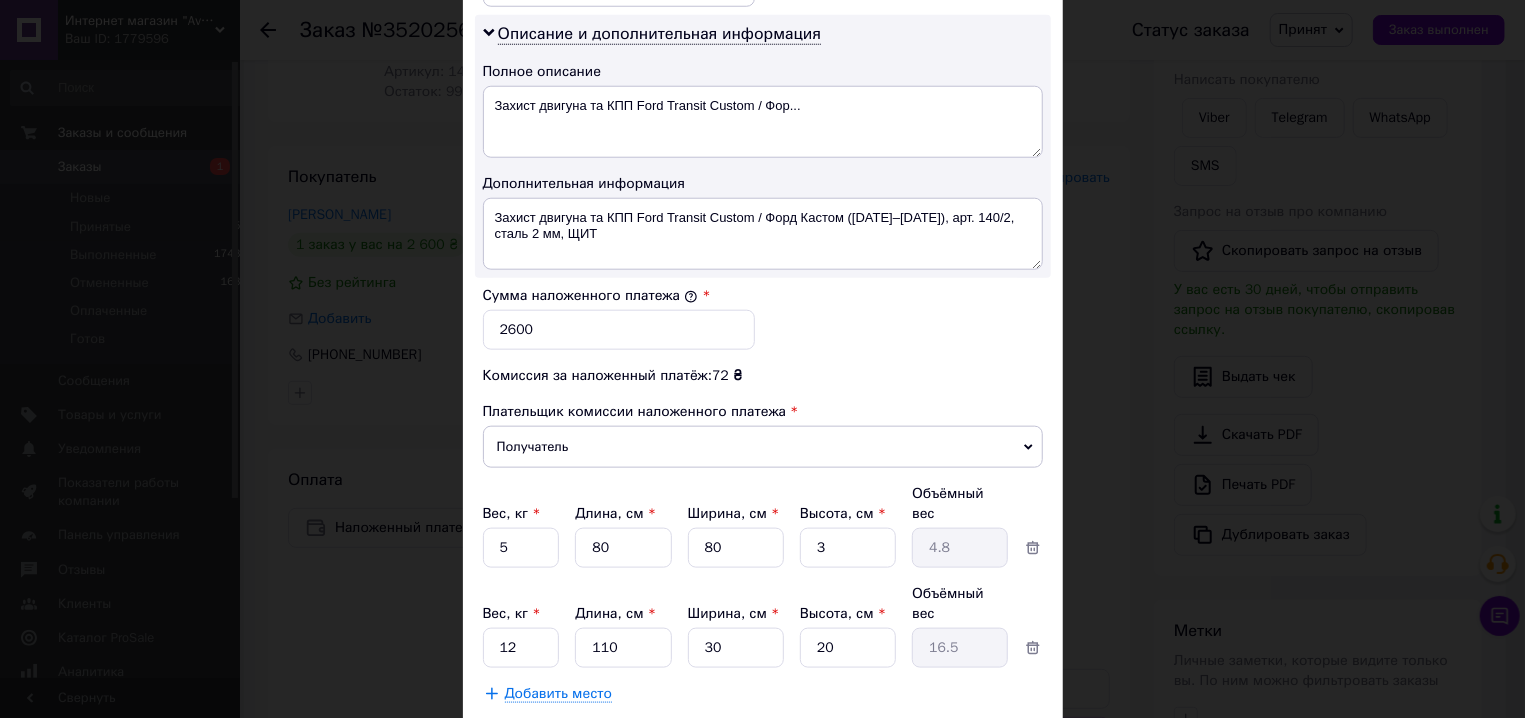 click on "Добавить место" at bounding box center (559, 694) 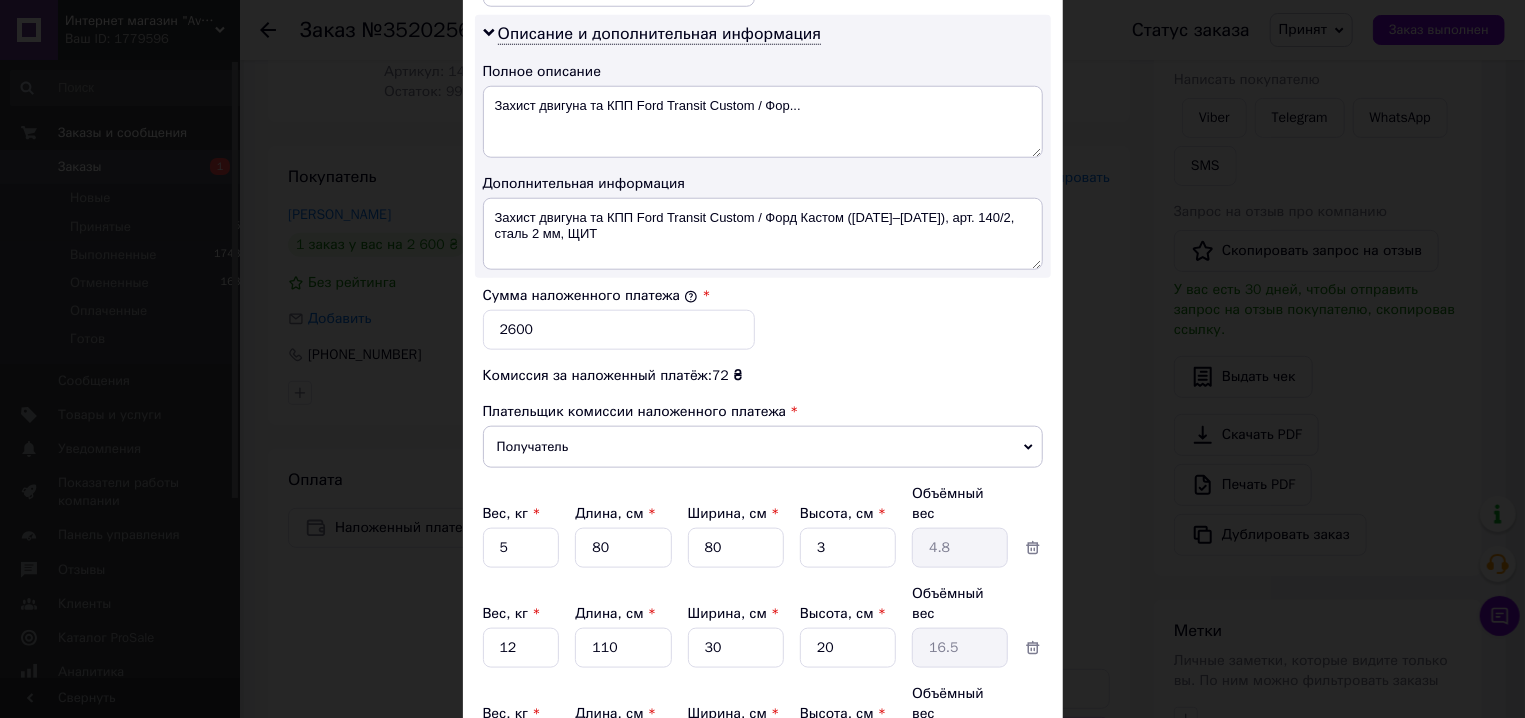 drag, startPoint x: 605, startPoint y: 670, endPoint x: 554, endPoint y: 668, distance: 51.0392 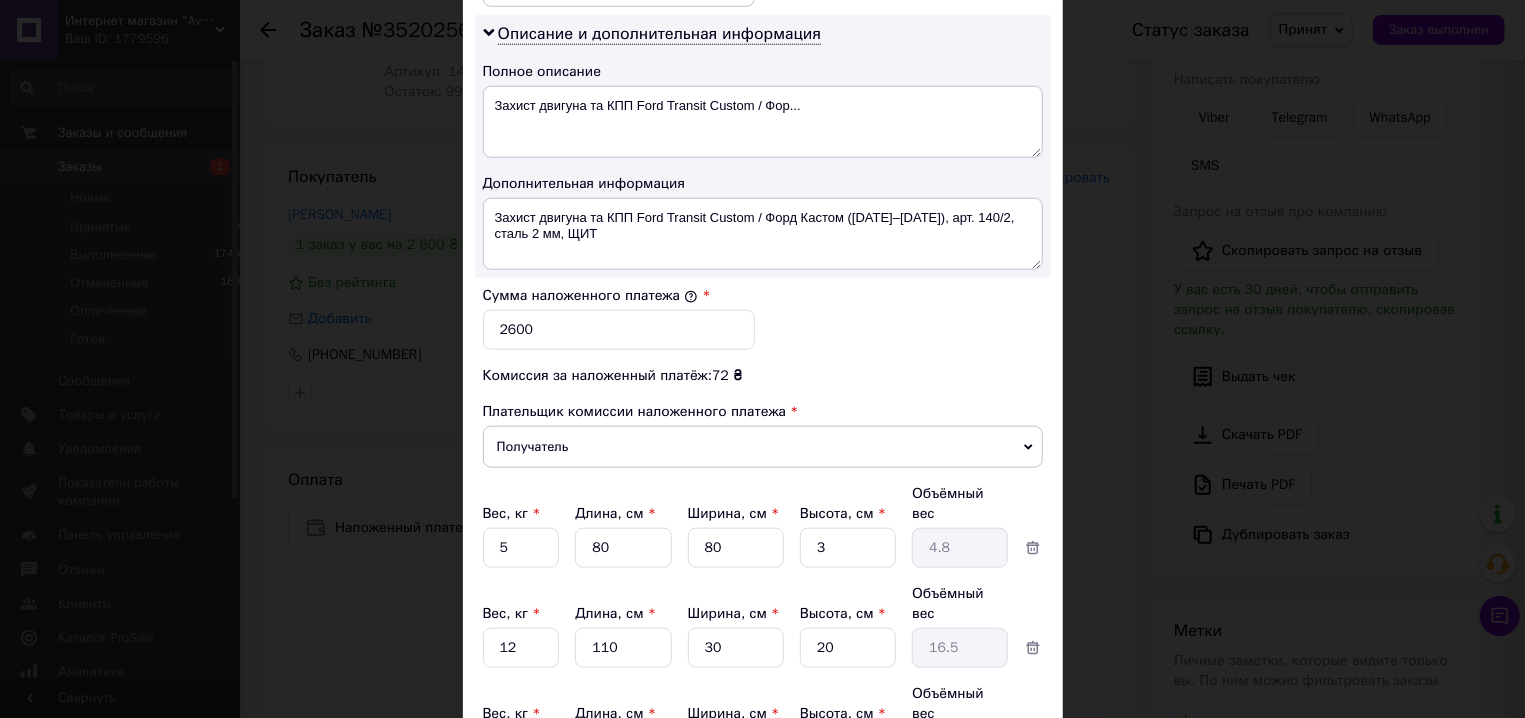 type on "60" 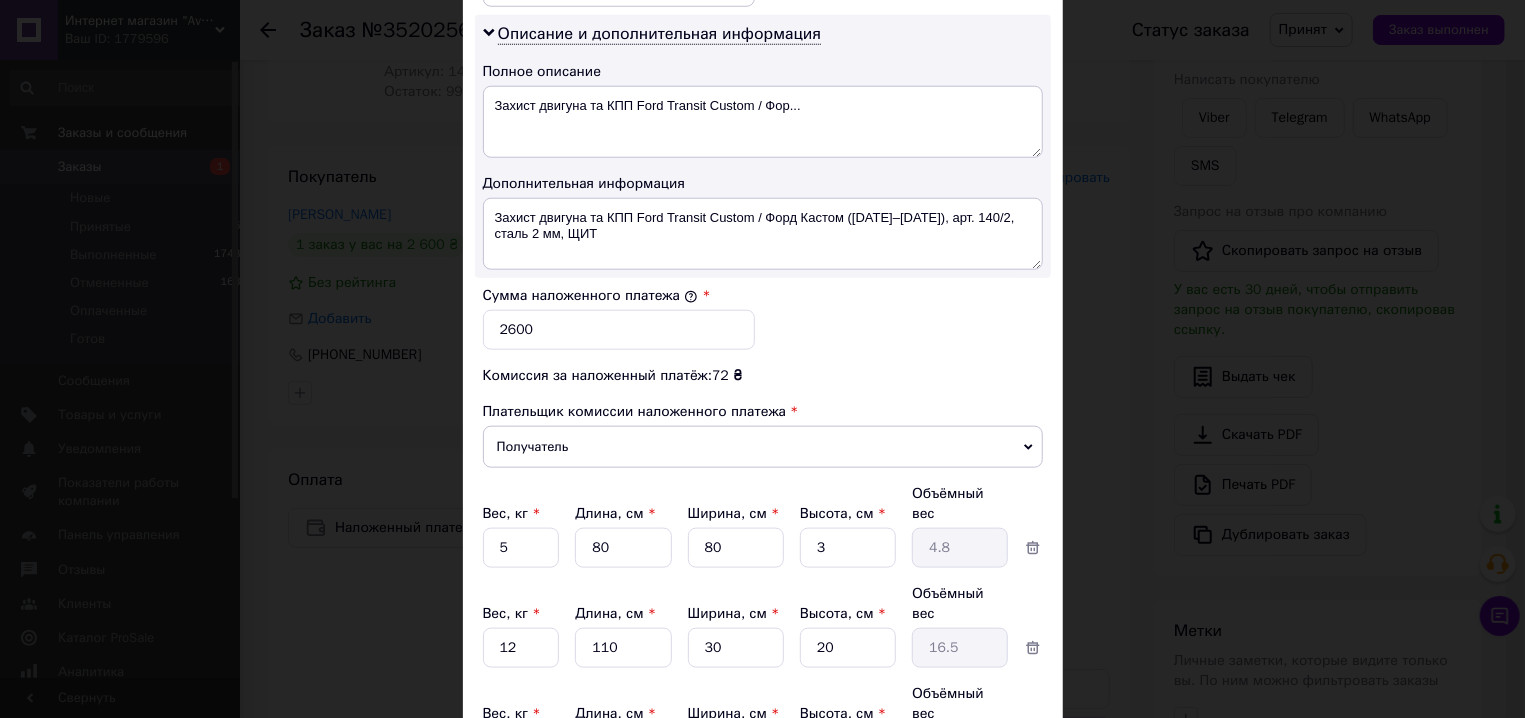 type on "50" 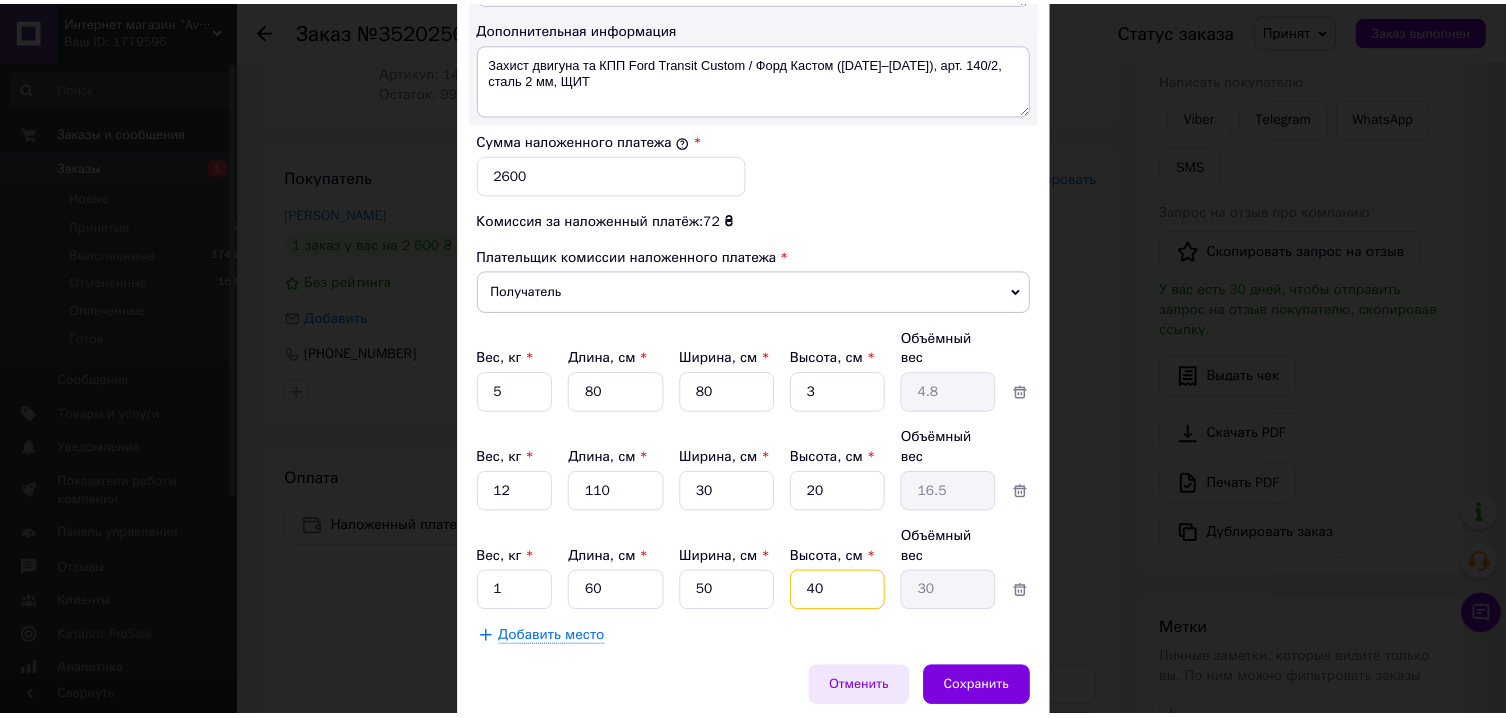scroll, scrollTop: 1196, scrollLeft: 0, axis: vertical 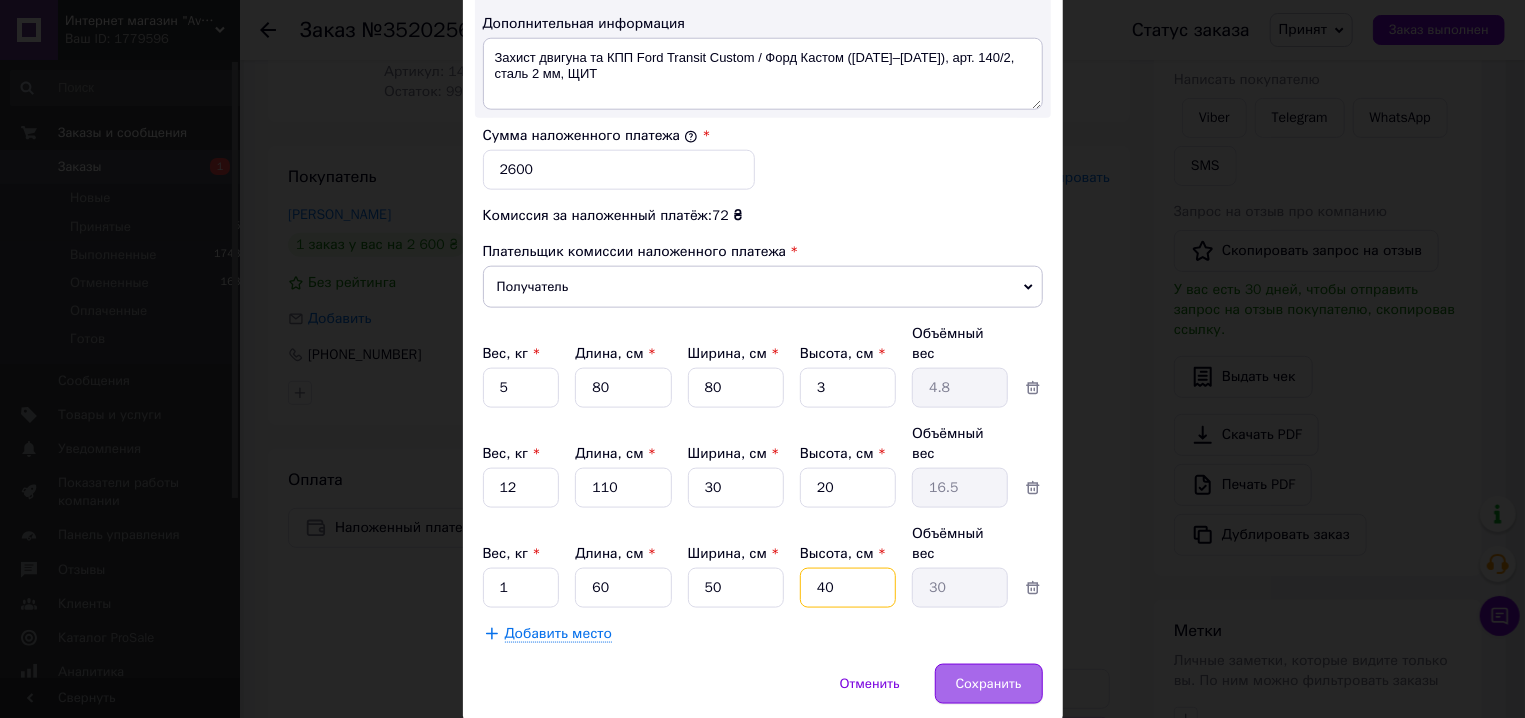 type on "40" 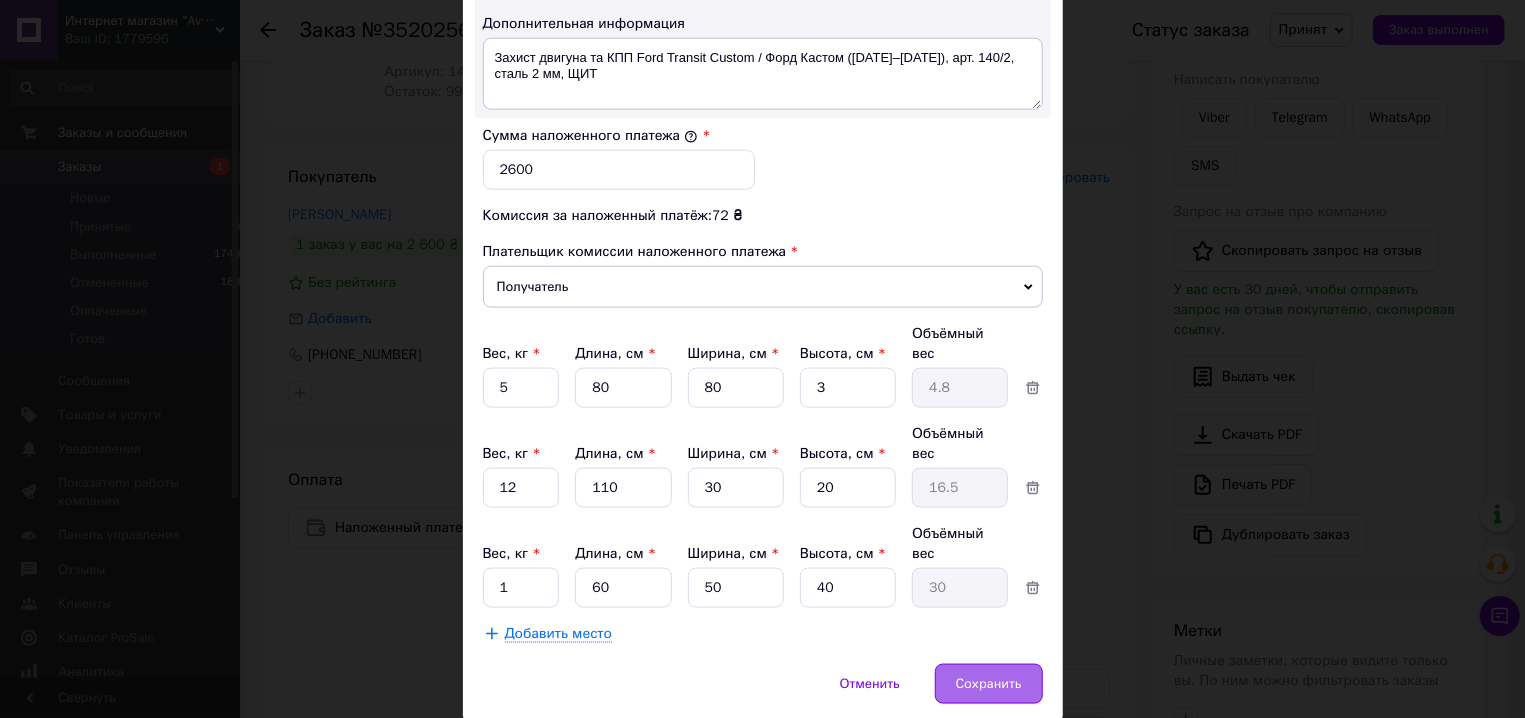 click on "Сохранить" at bounding box center (989, 684) 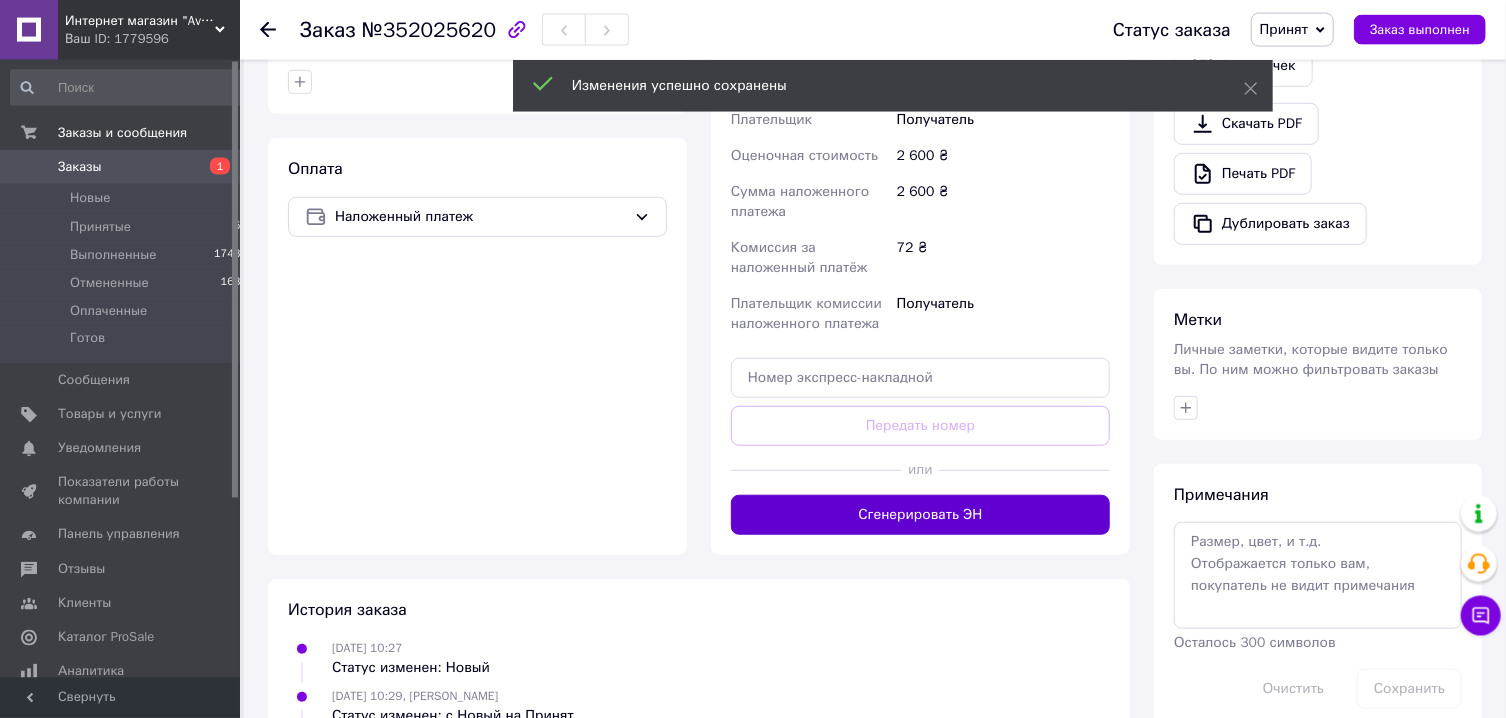 scroll, scrollTop: 643, scrollLeft: 0, axis: vertical 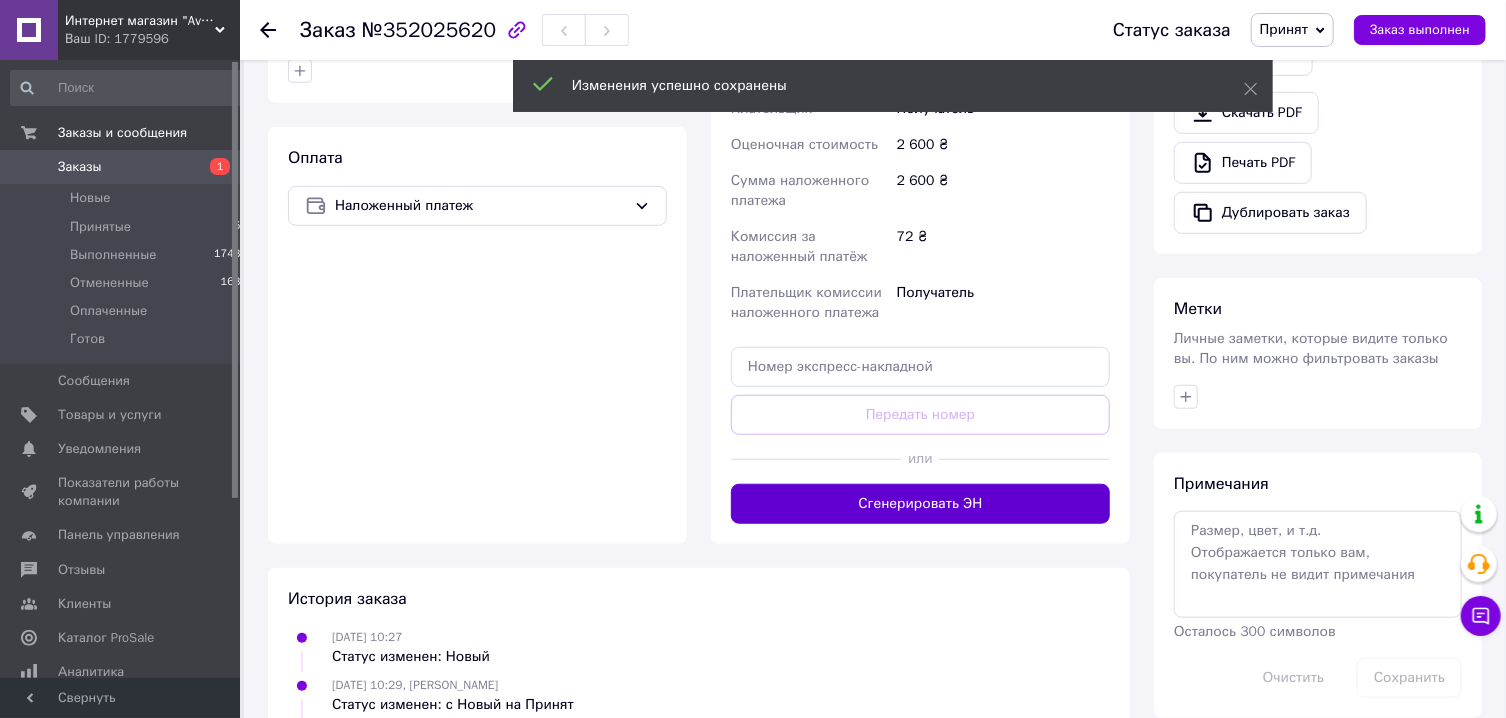 click on "Сгенерировать ЭН" at bounding box center (920, 504) 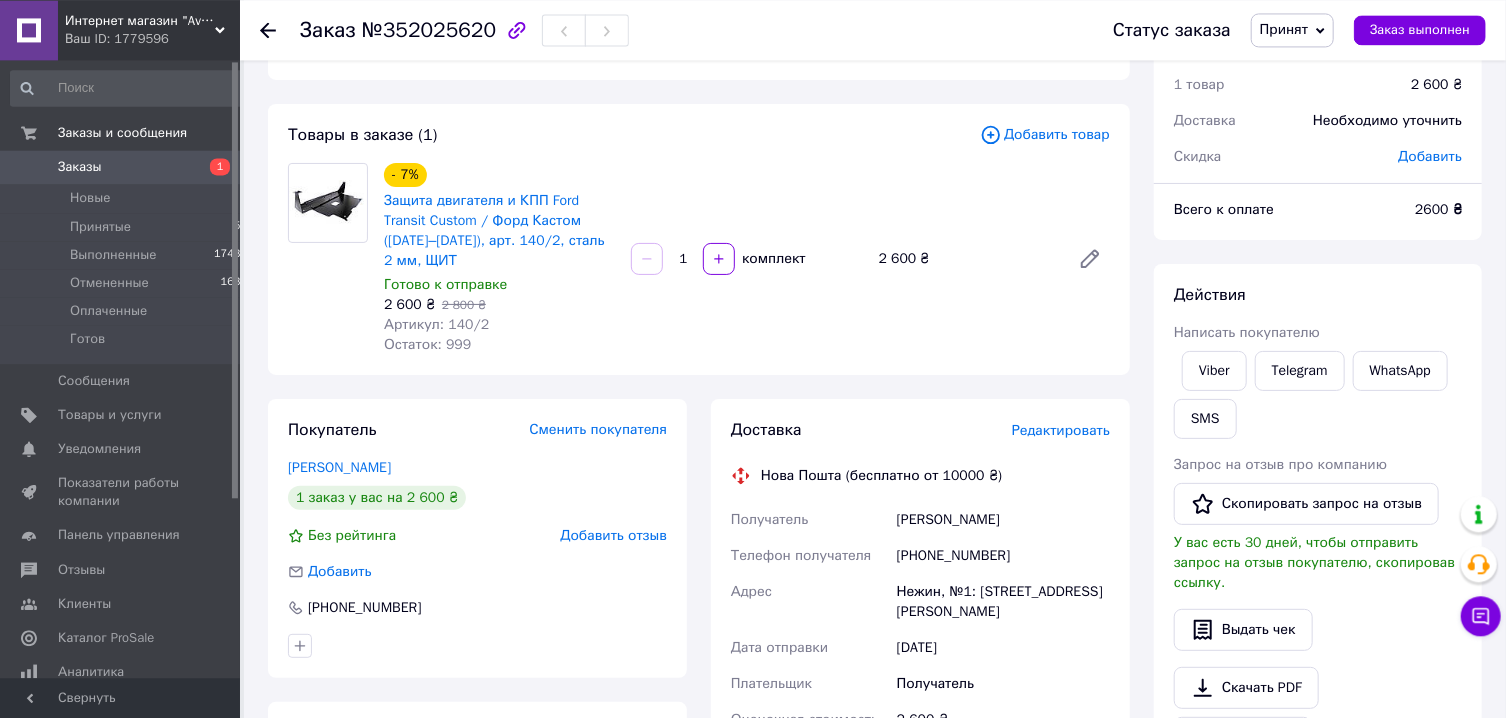 scroll, scrollTop: 0, scrollLeft: 0, axis: both 